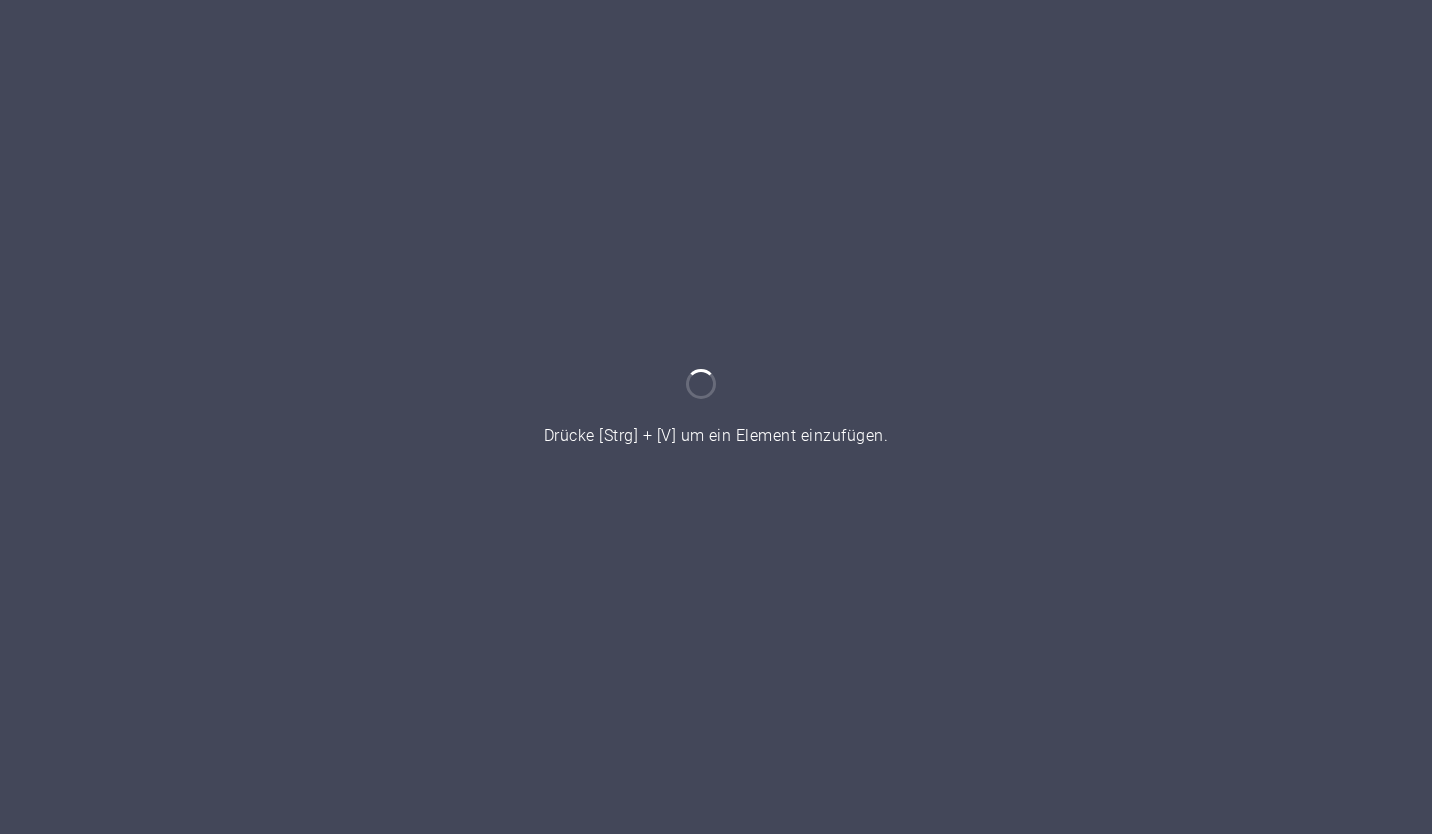 scroll, scrollTop: 0, scrollLeft: 0, axis: both 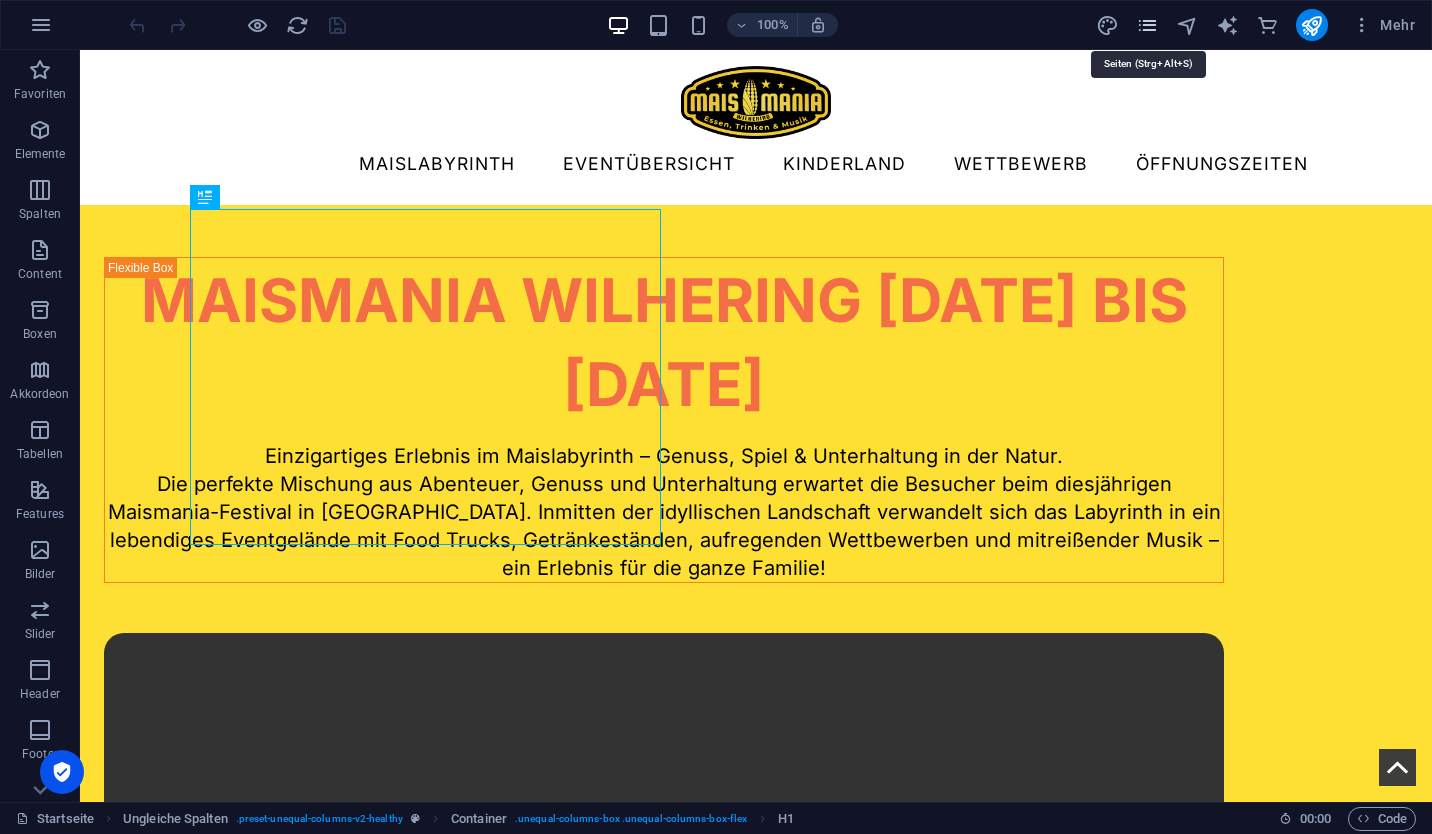 click at bounding box center (1147, 25) 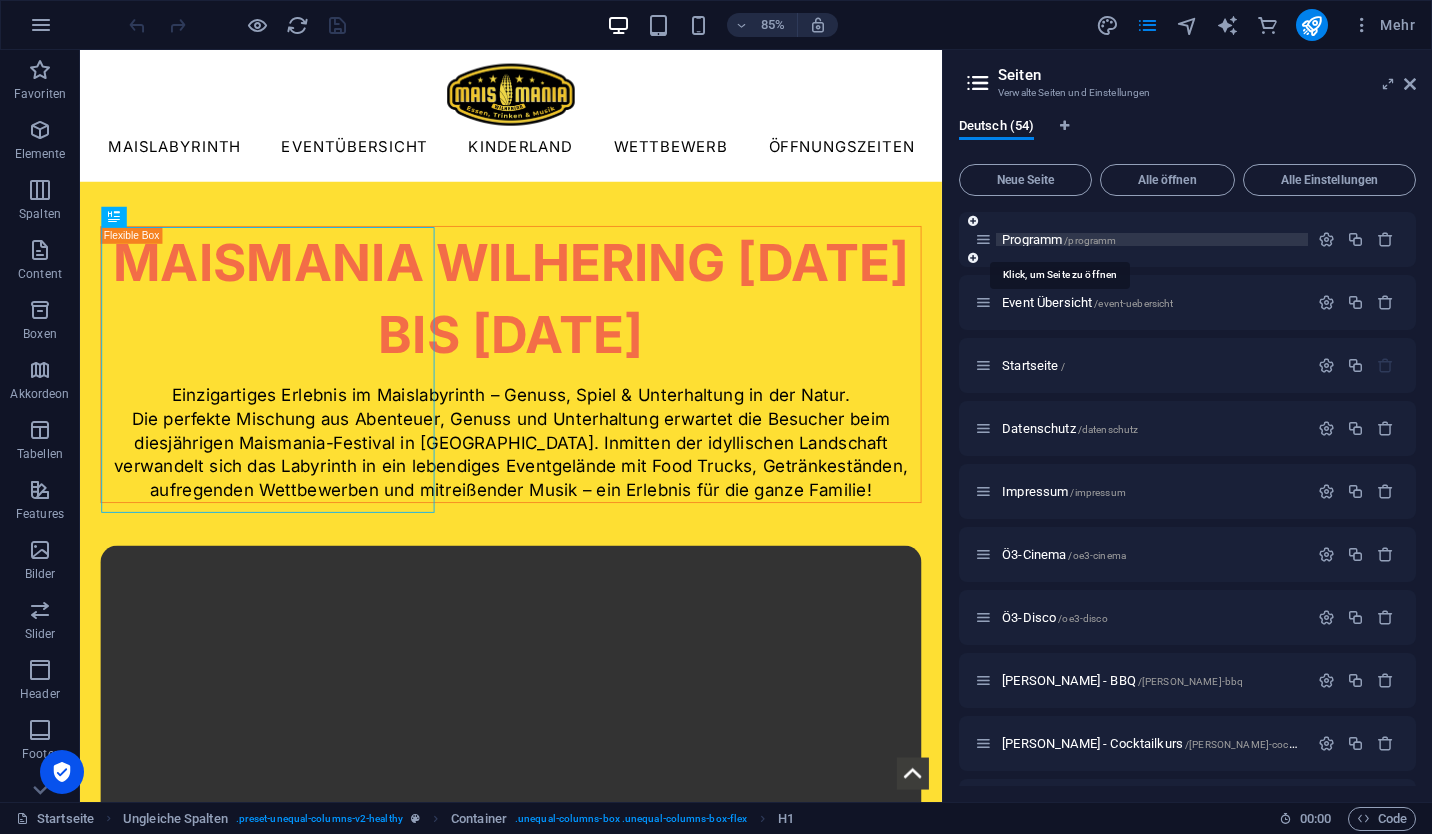 click on "Programm /programm" at bounding box center (1059, 239) 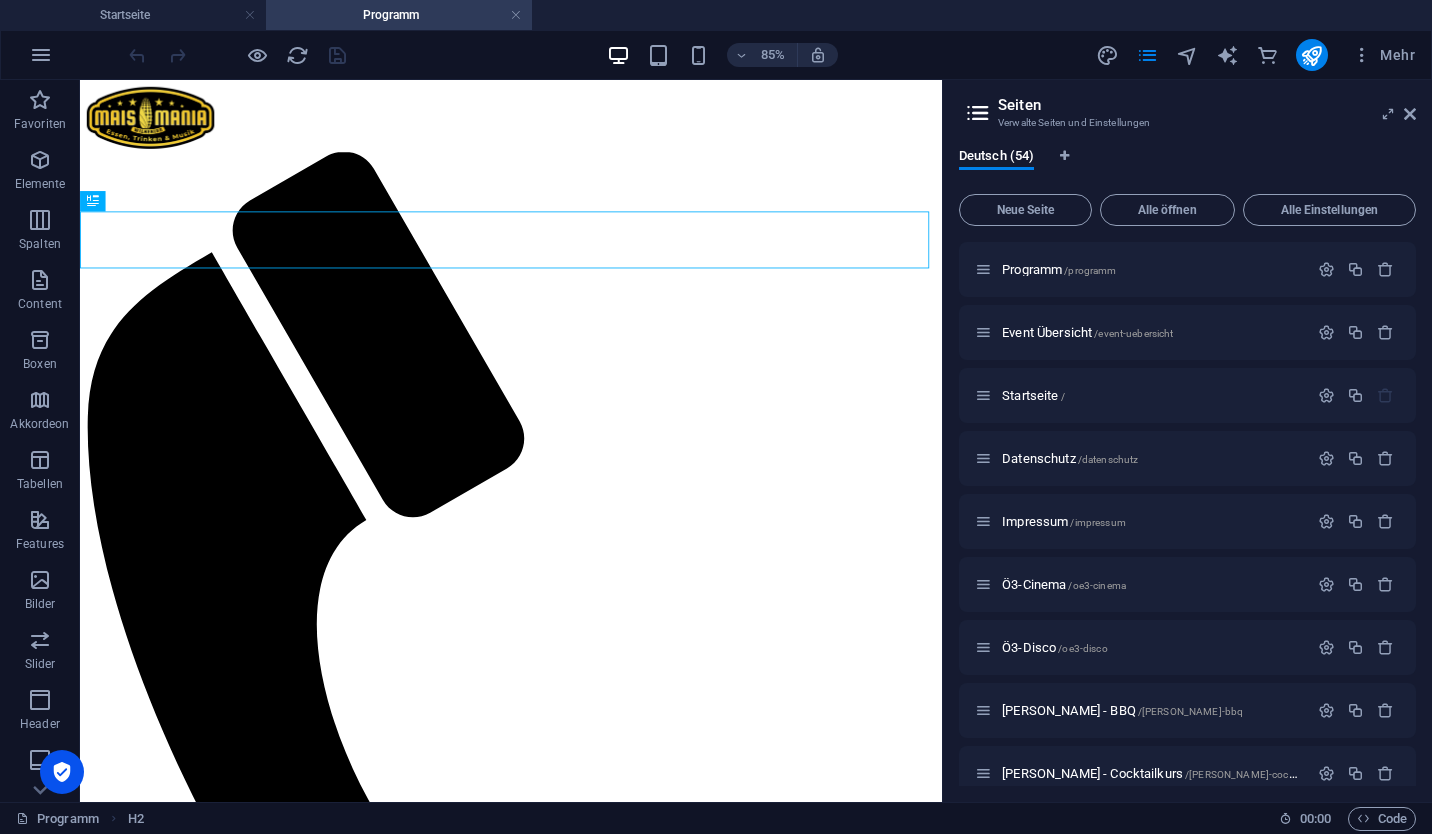 scroll, scrollTop: 0, scrollLeft: 0, axis: both 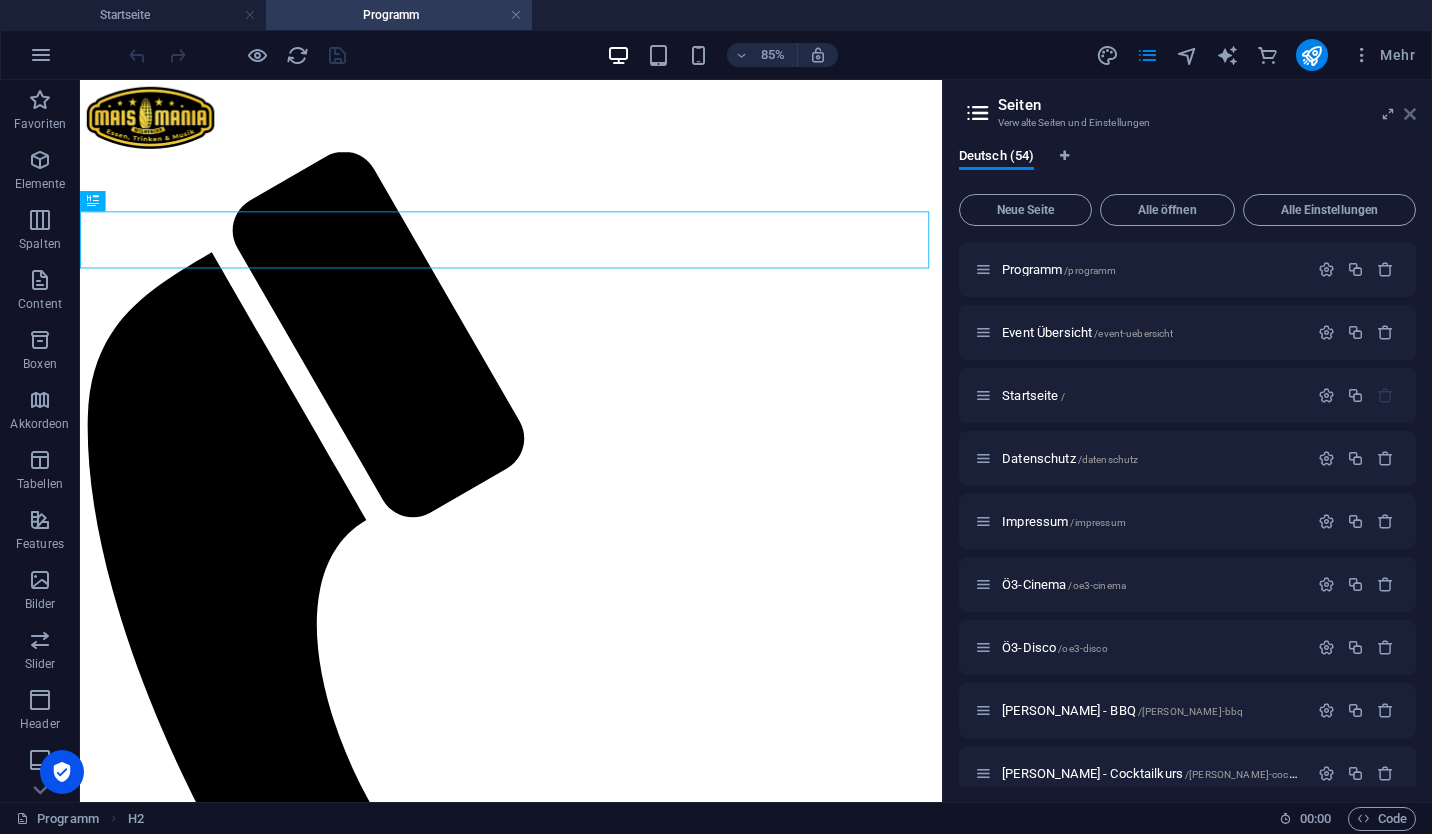 click at bounding box center (1410, 114) 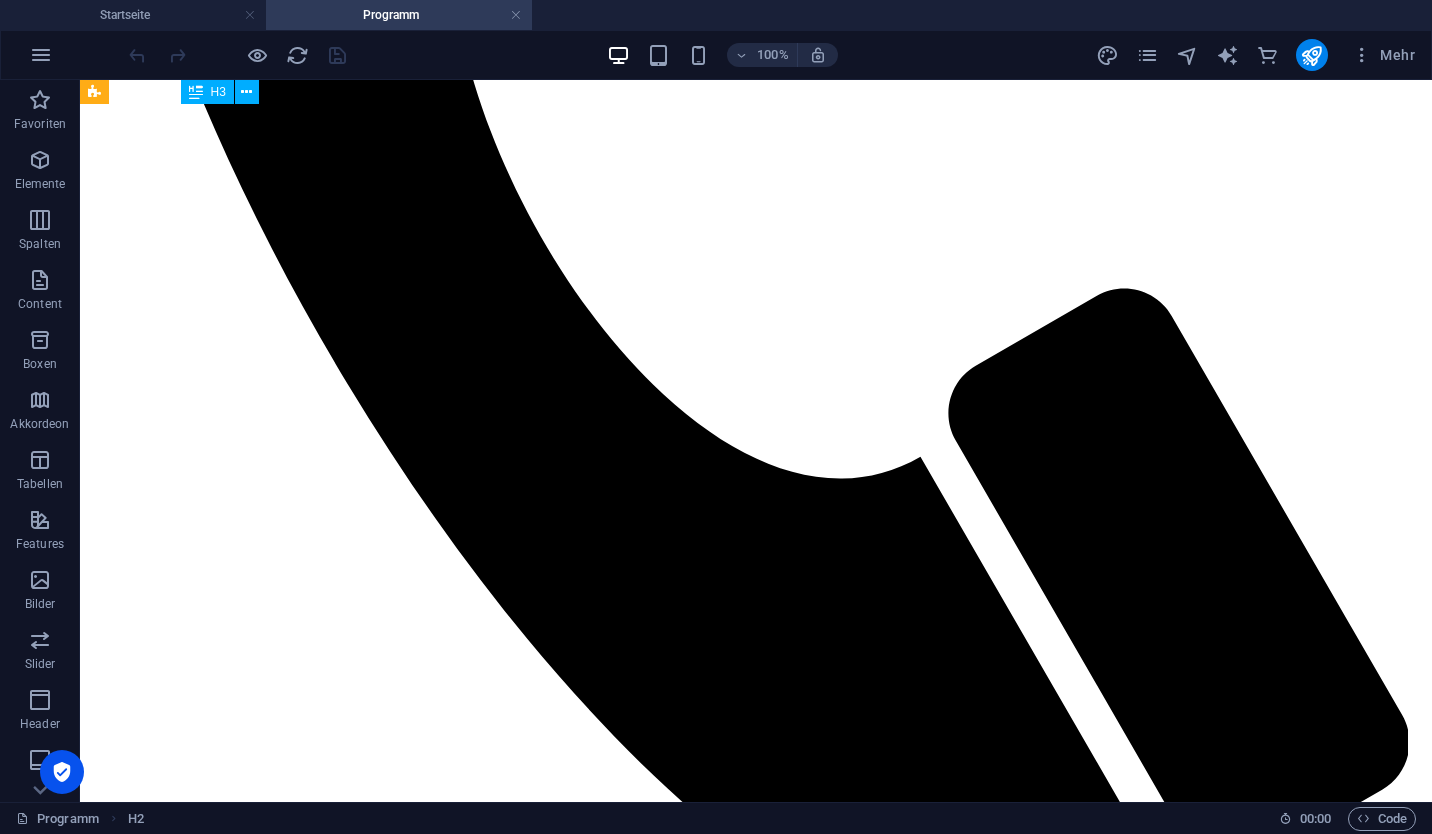 scroll, scrollTop: 967, scrollLeft: 0, axis: vertical 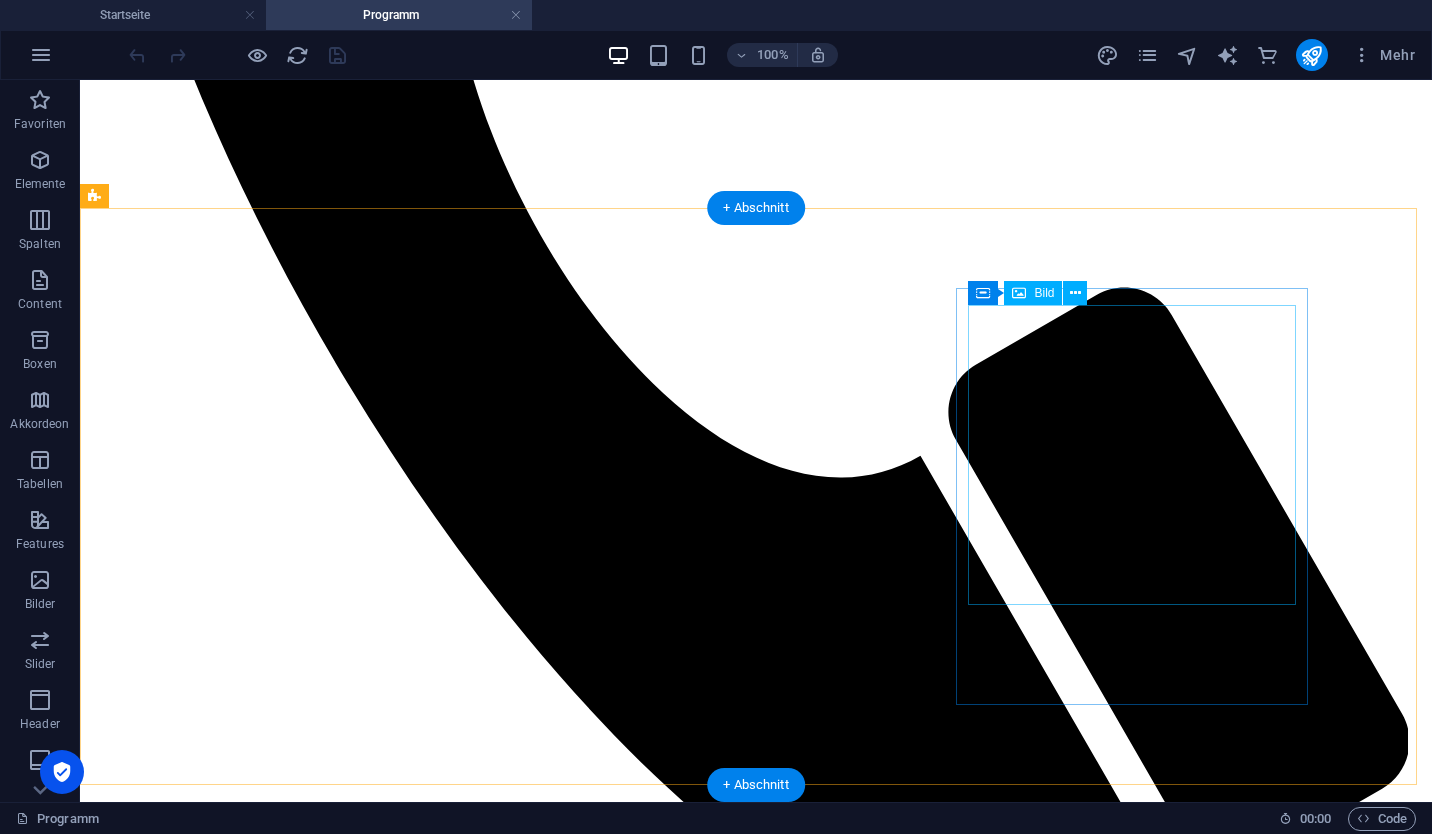click at bounding box center [756, 4641] 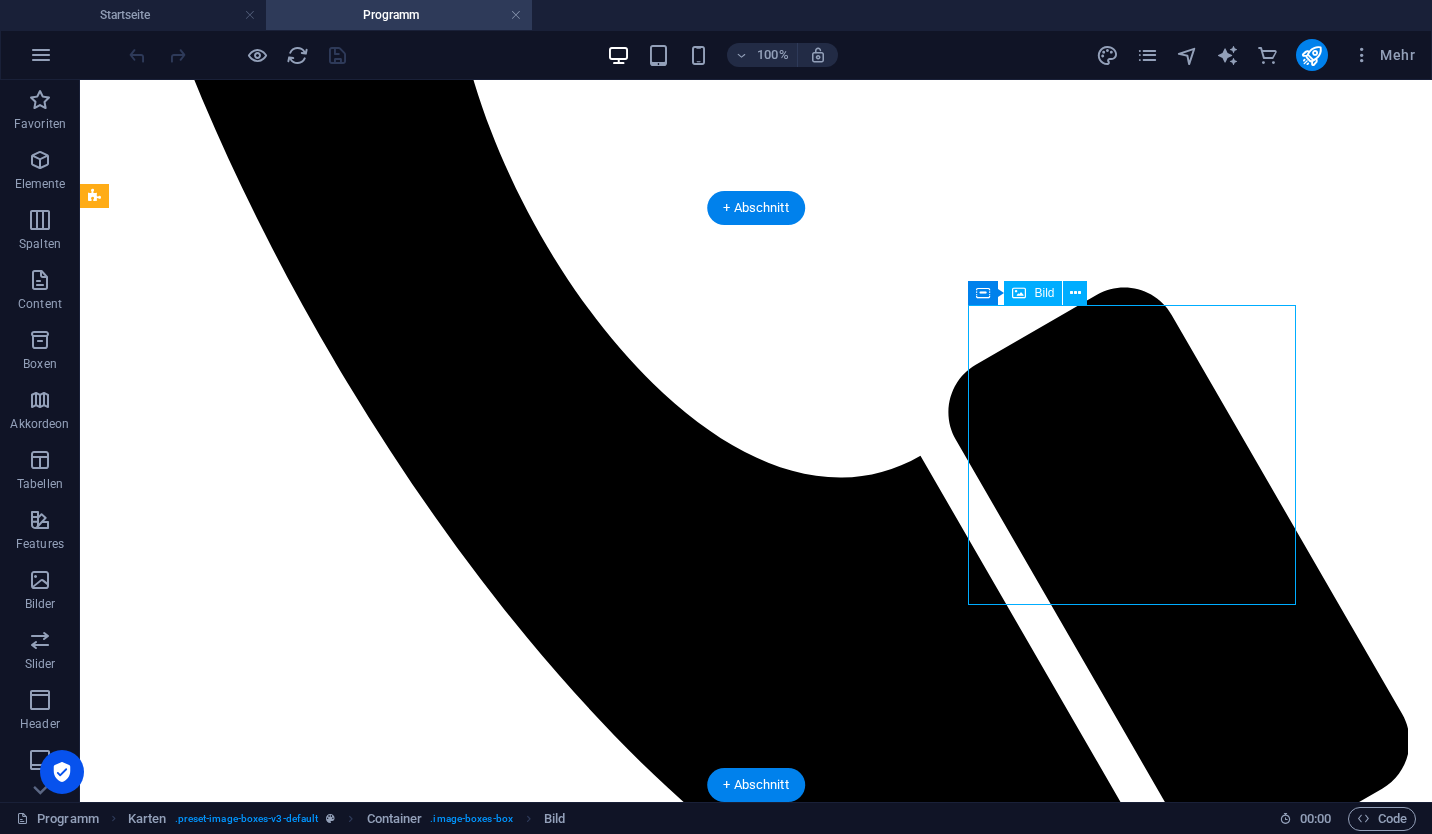 click at bounding box center [756, 4641] 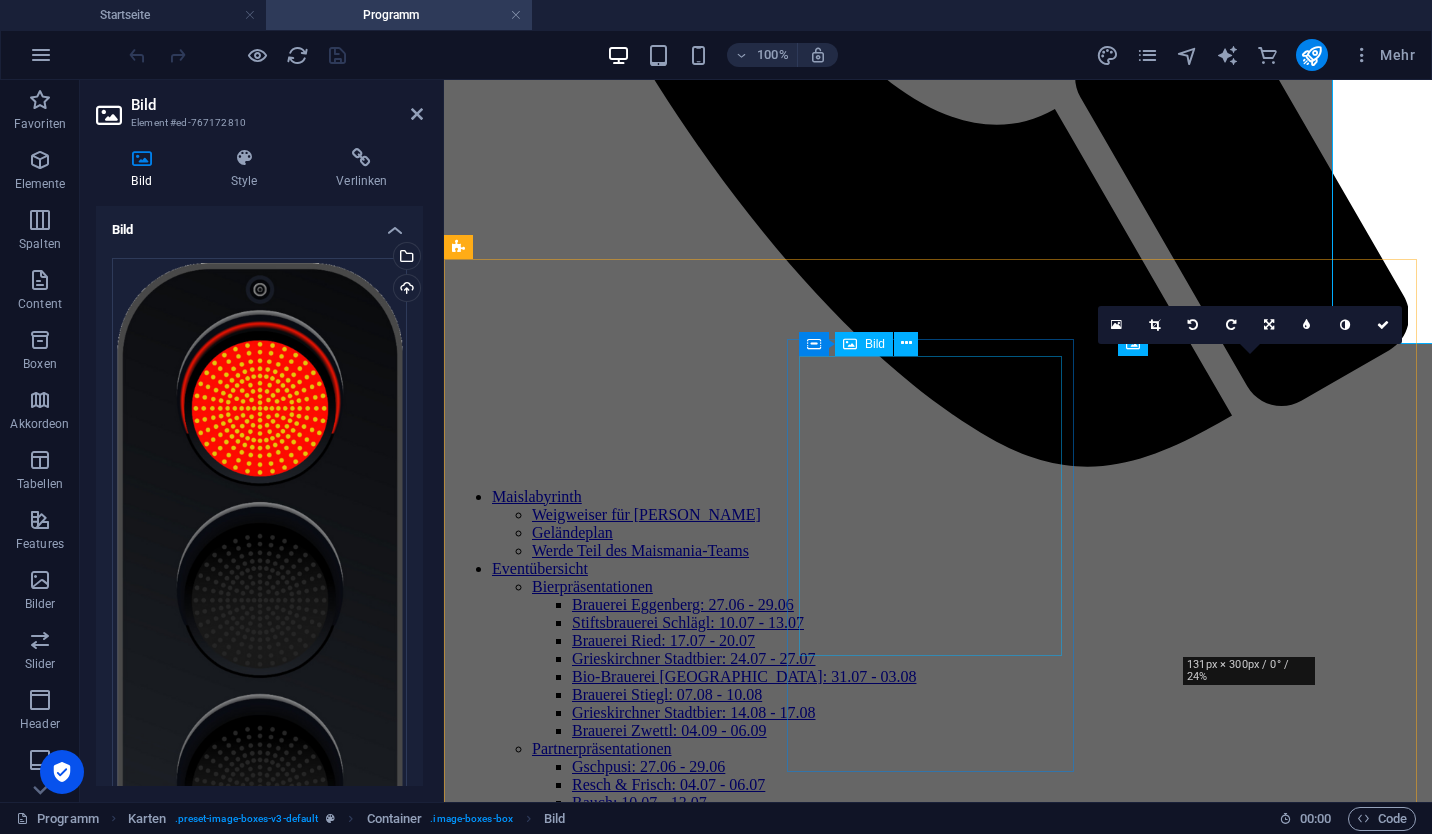 click at bounding box center [938, 3419] 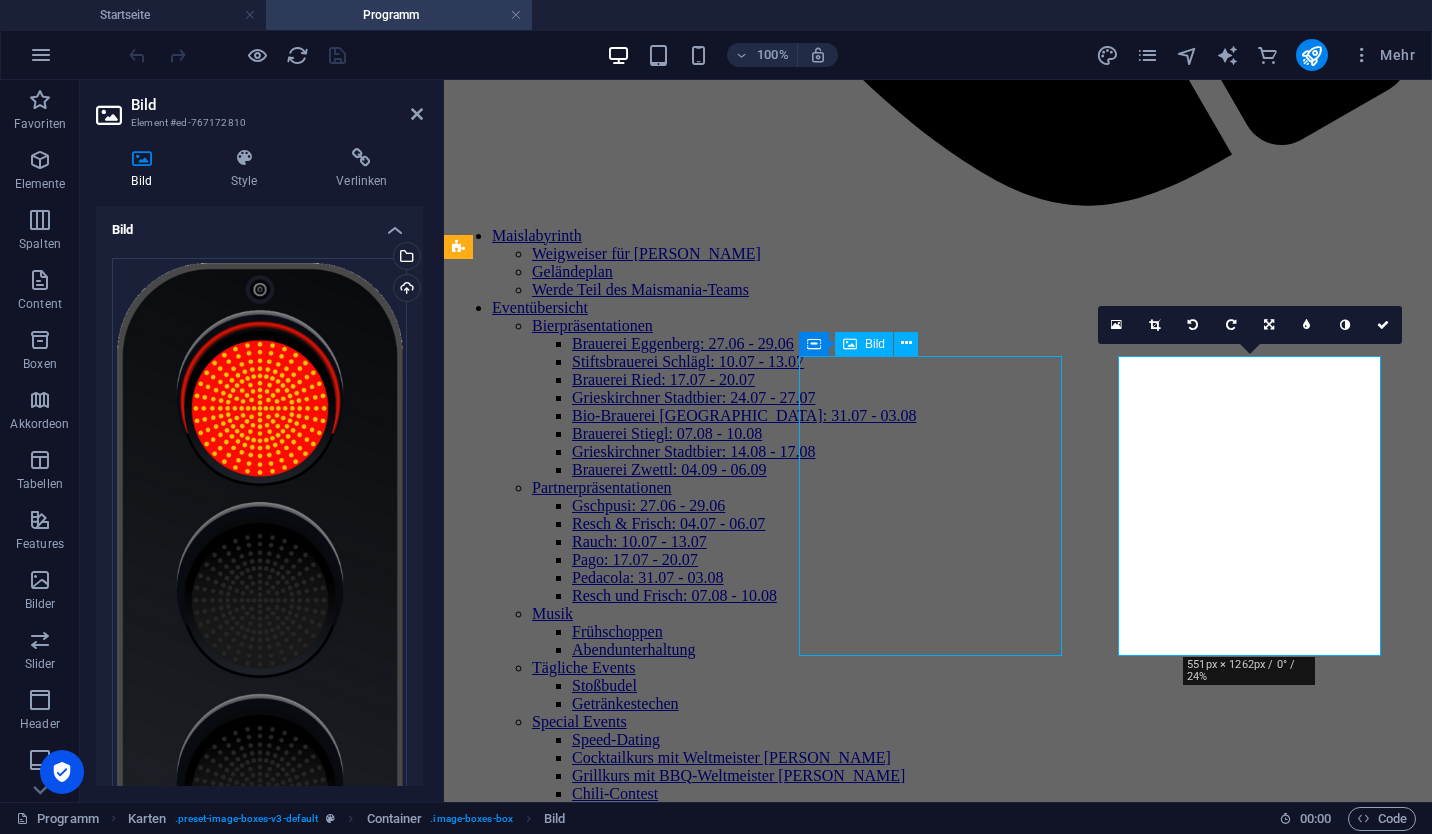 scroll, scrollTop: 967, scrollLeft: 0, axis: vertical 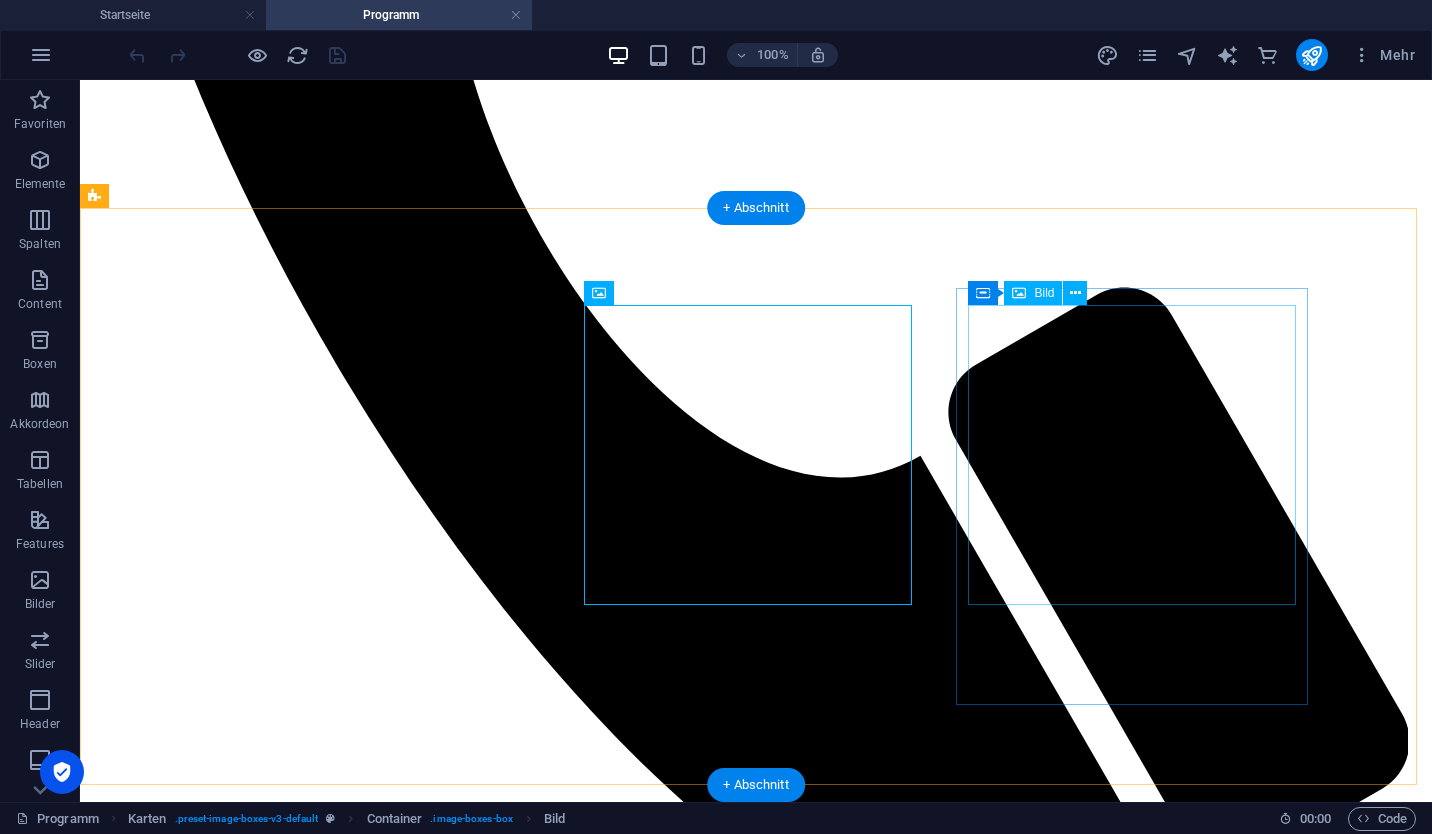 click at bounding box center [756, 4641] 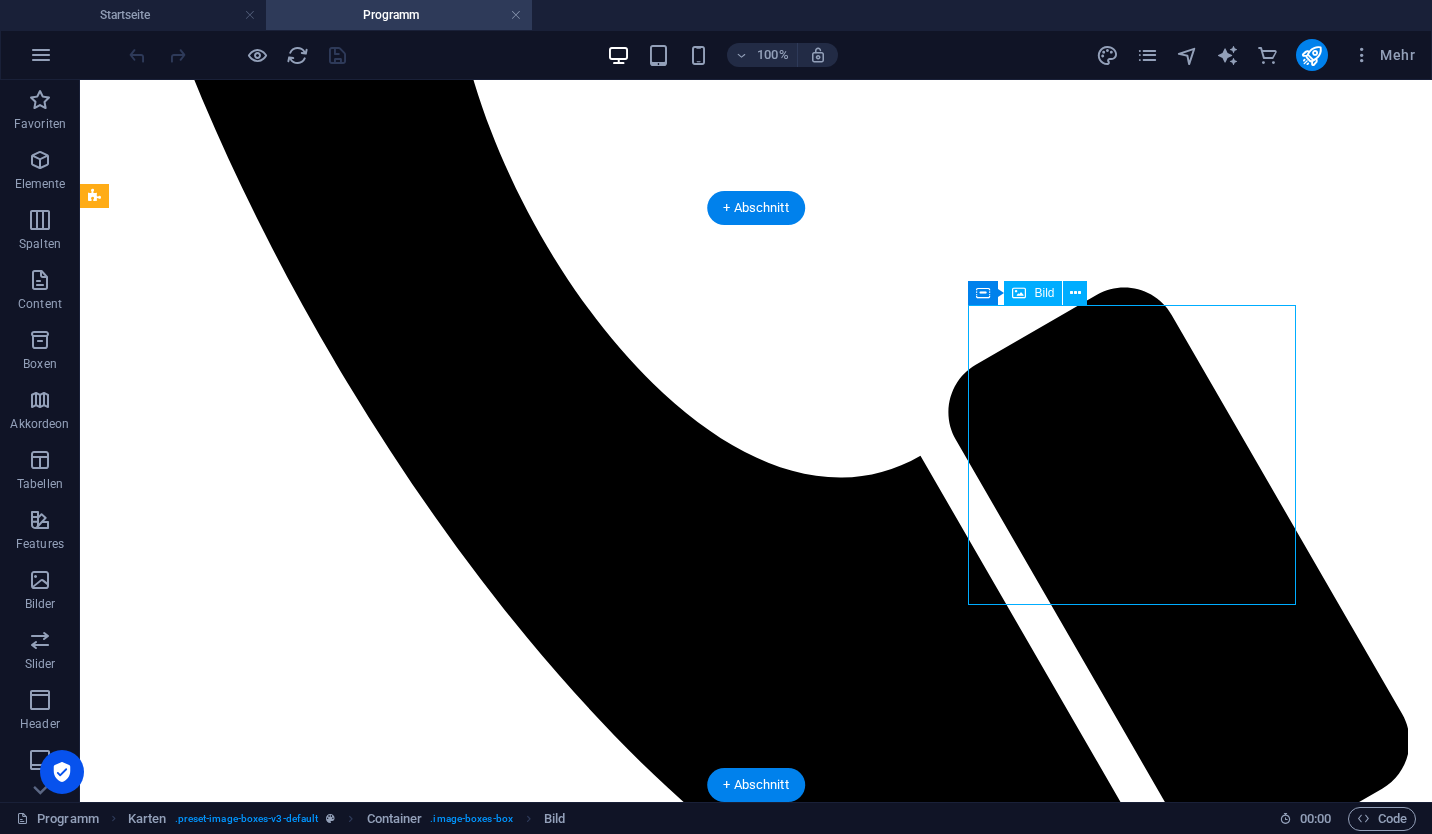 click at bounding box center (756, 4641) 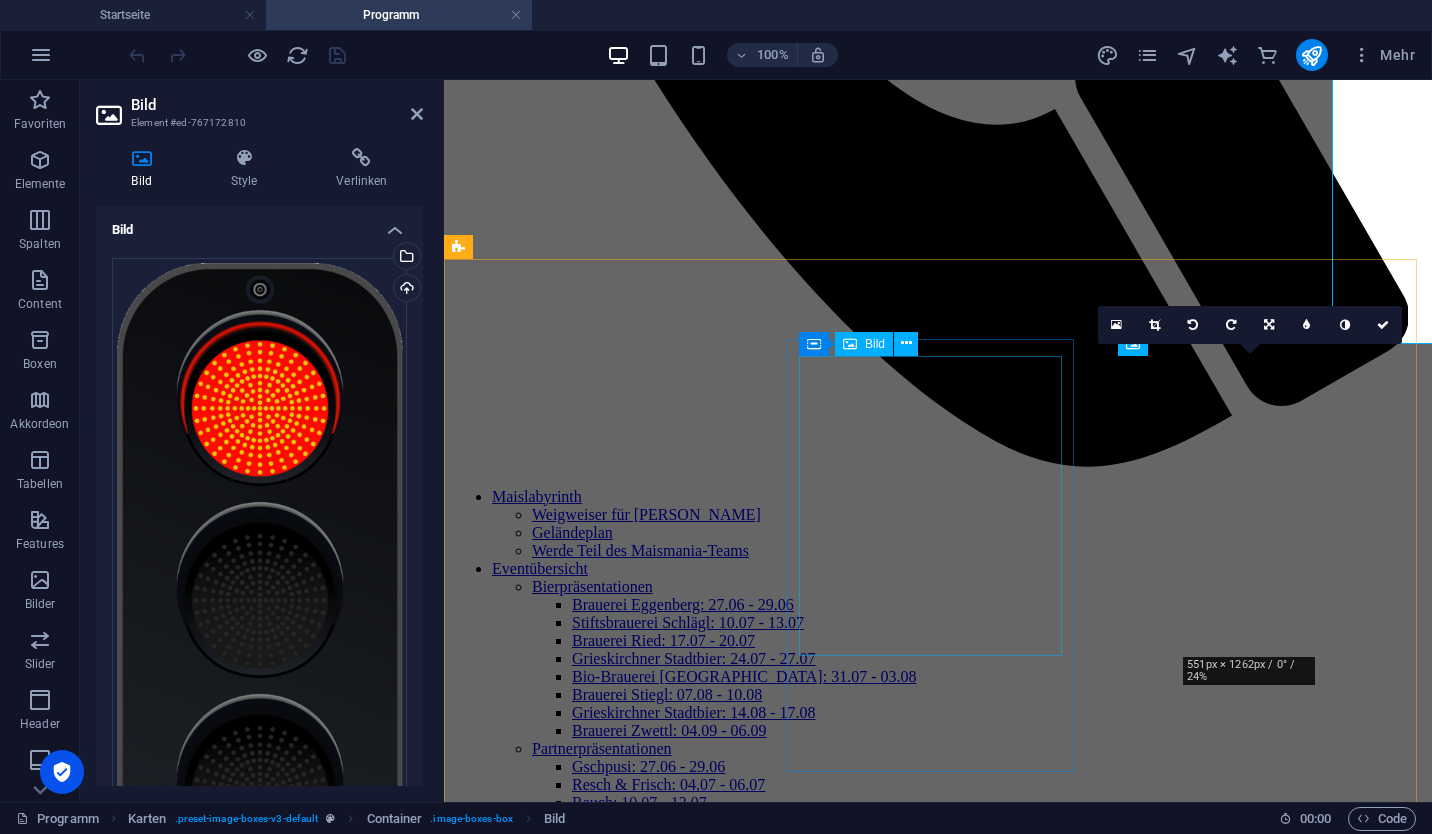 scroll, scrollTop: 1228, scrollLeft: 0, axis: vertical 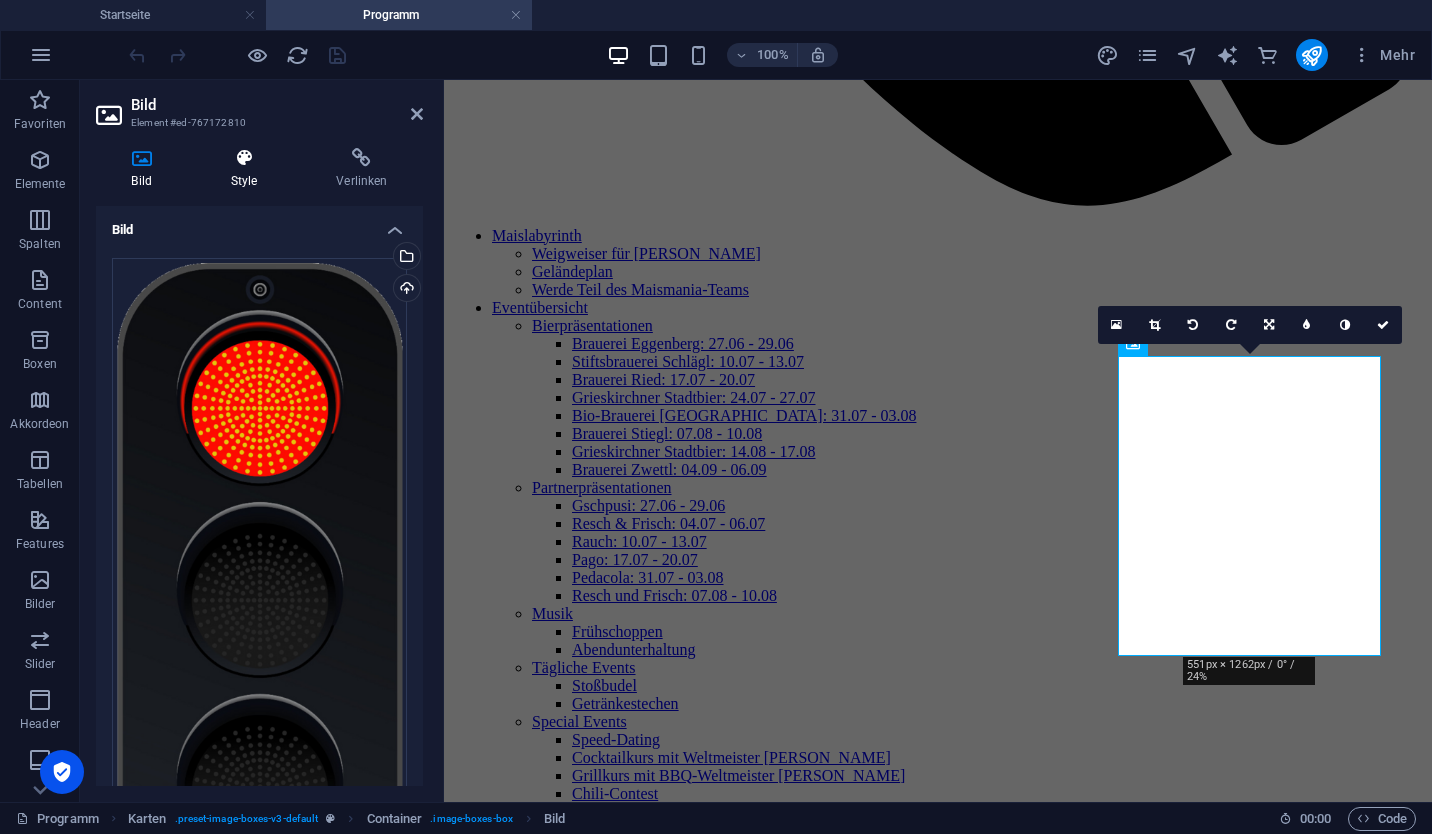 click on "Style" at bounding box center (248, 169) 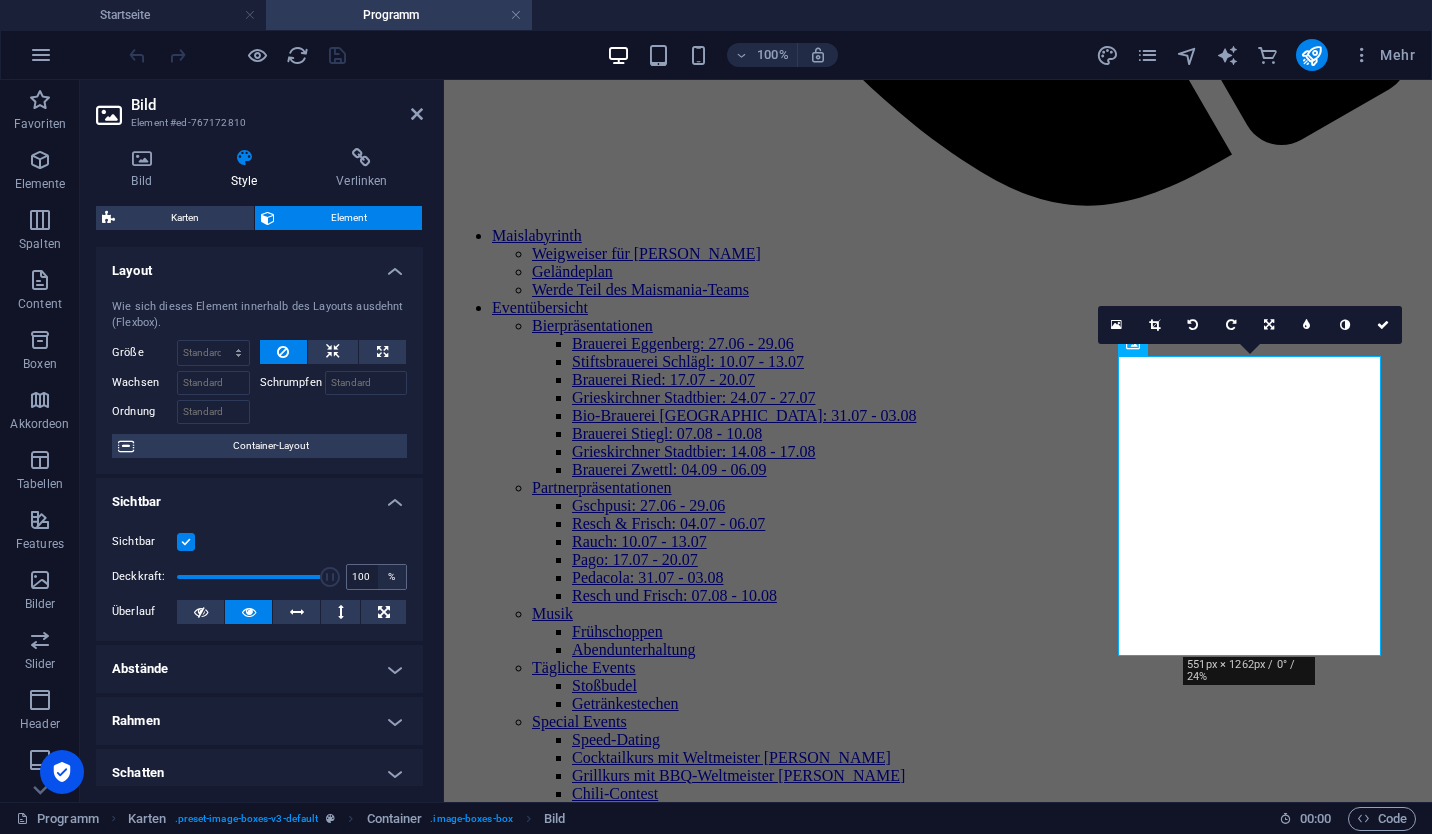 click on "%" at bounding box center [392, 577] 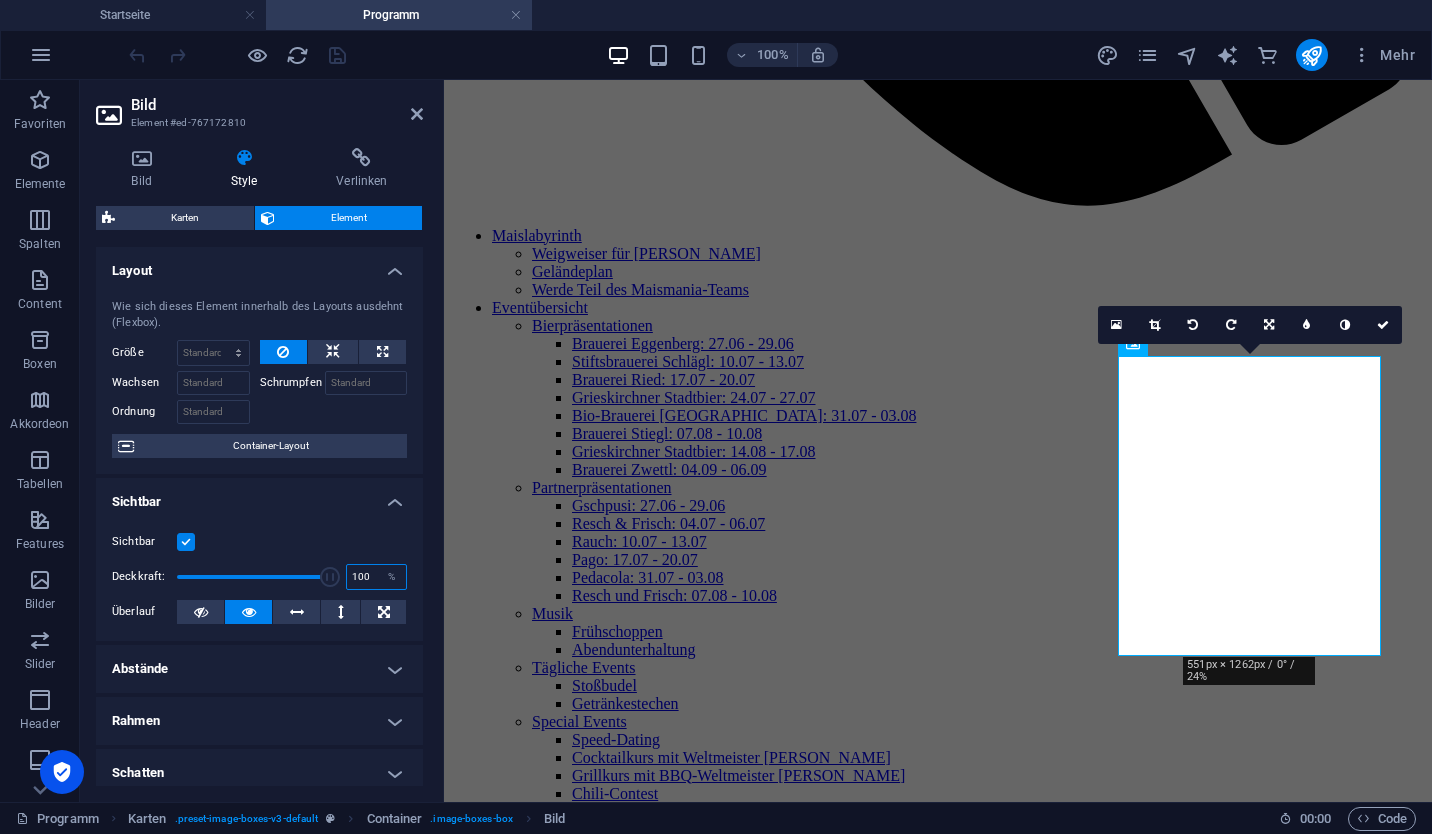 click on "100" at bounding box center (376, 577) 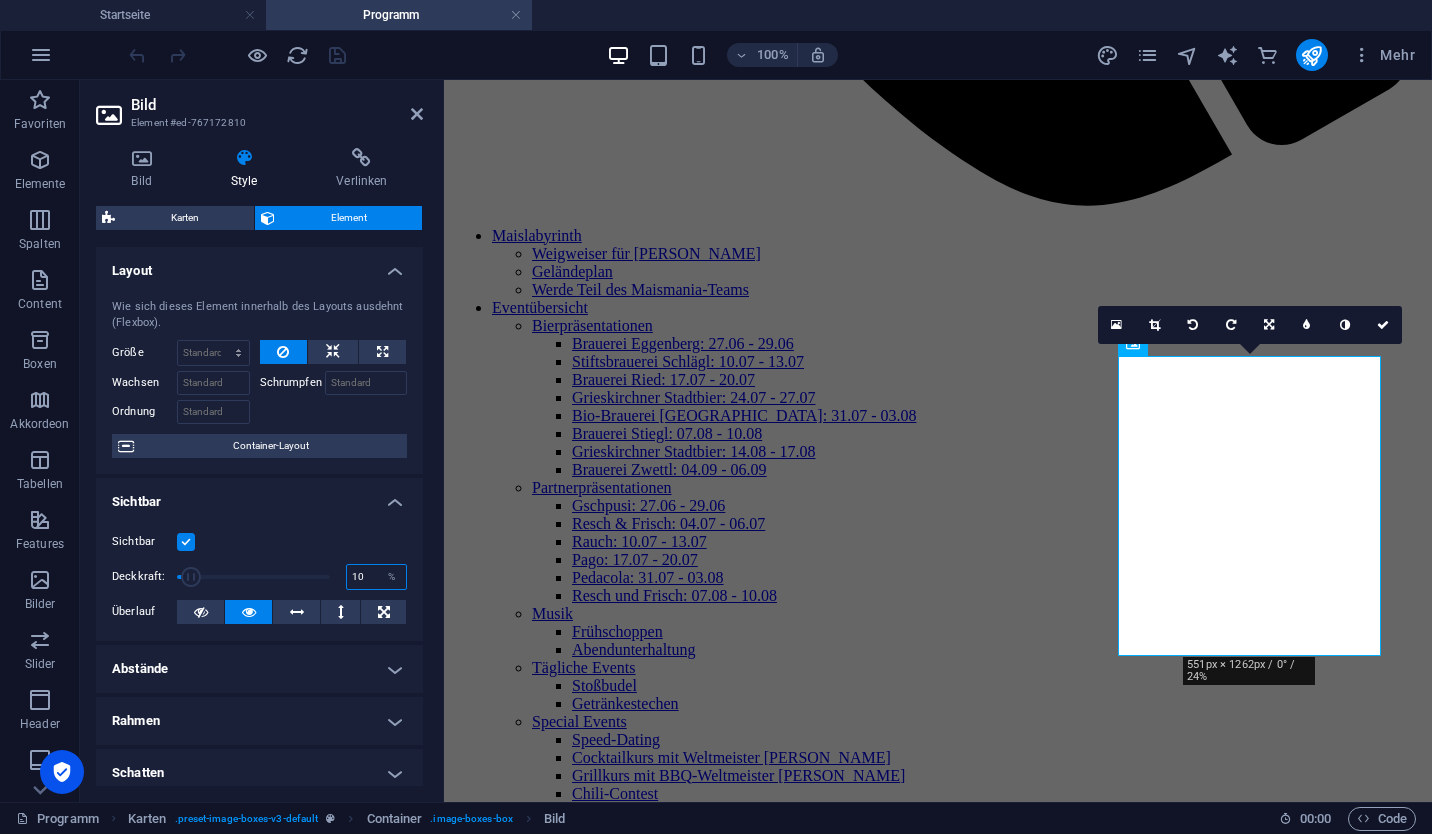 type on "1" 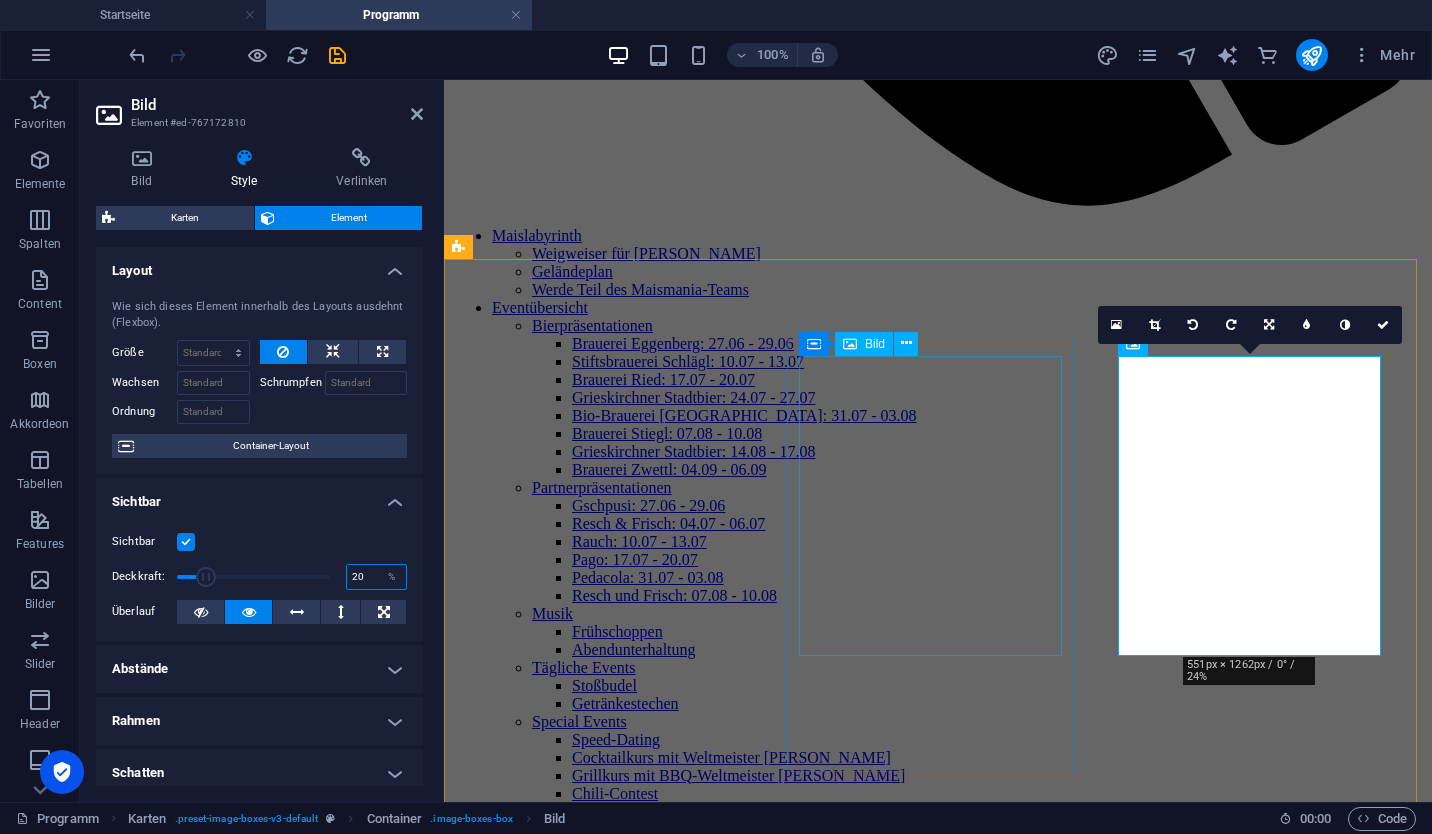 type on "20" 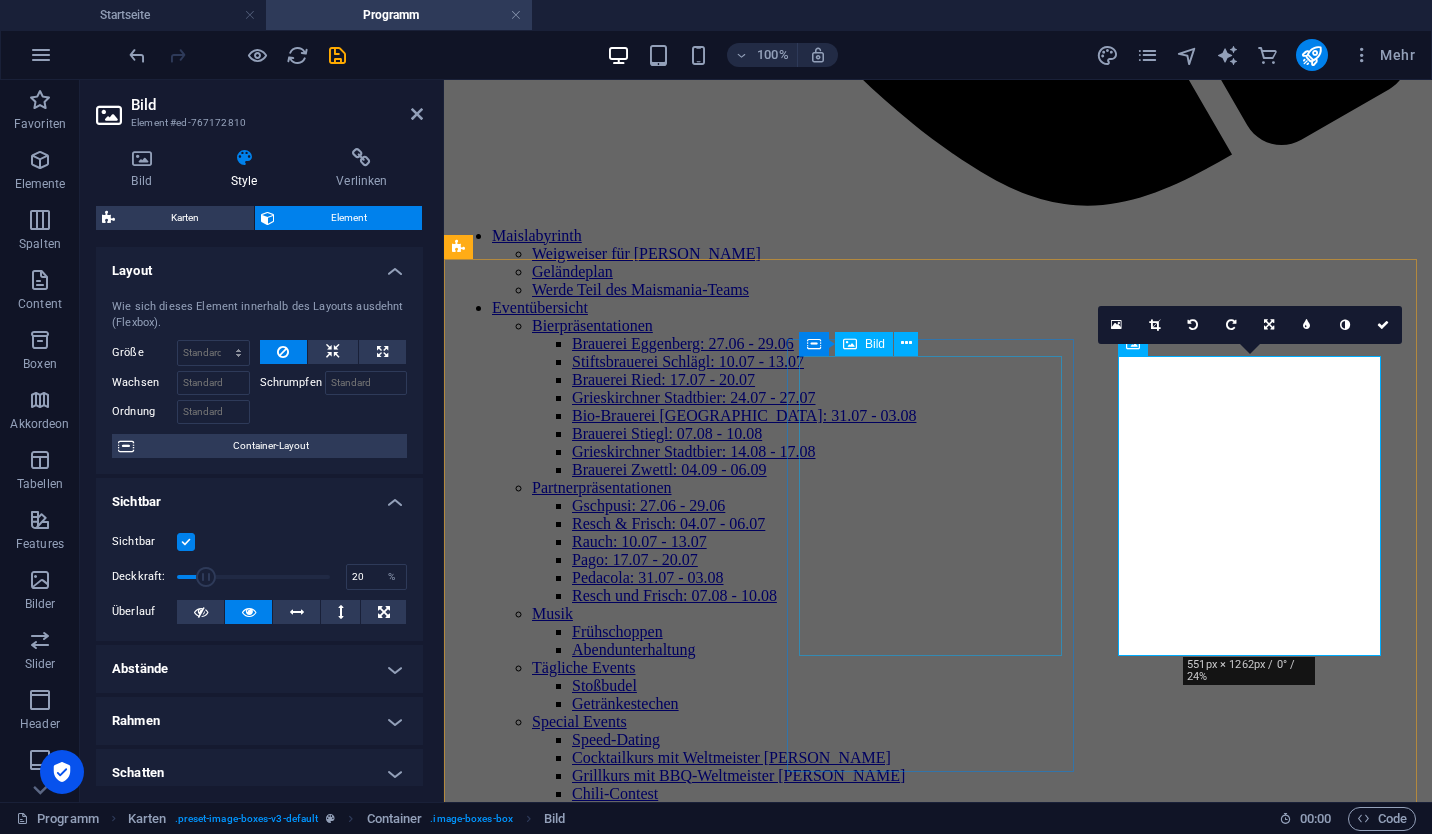 click at bounding box center [938, 3158] 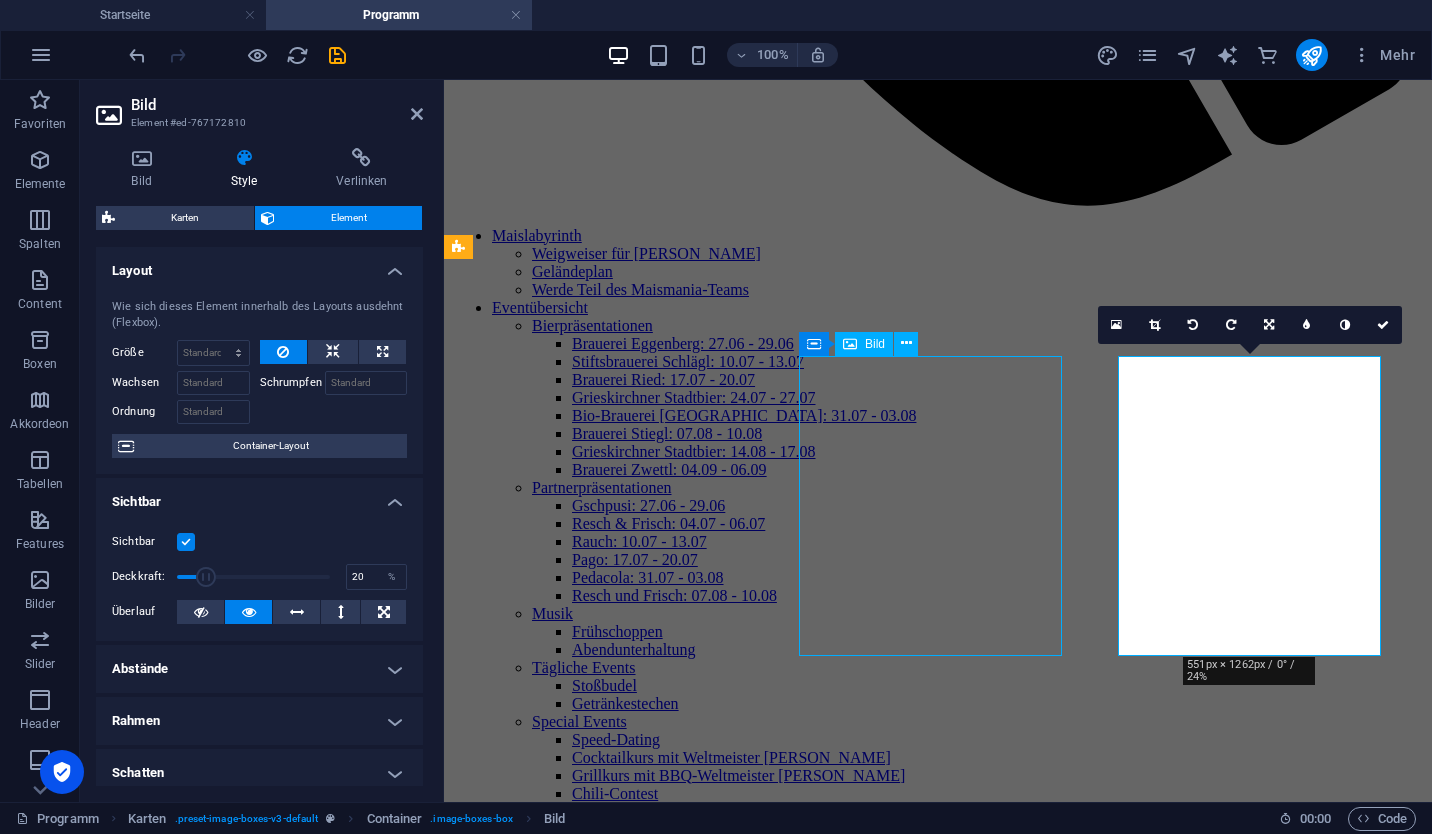 click at bounding box center [938, 3158] 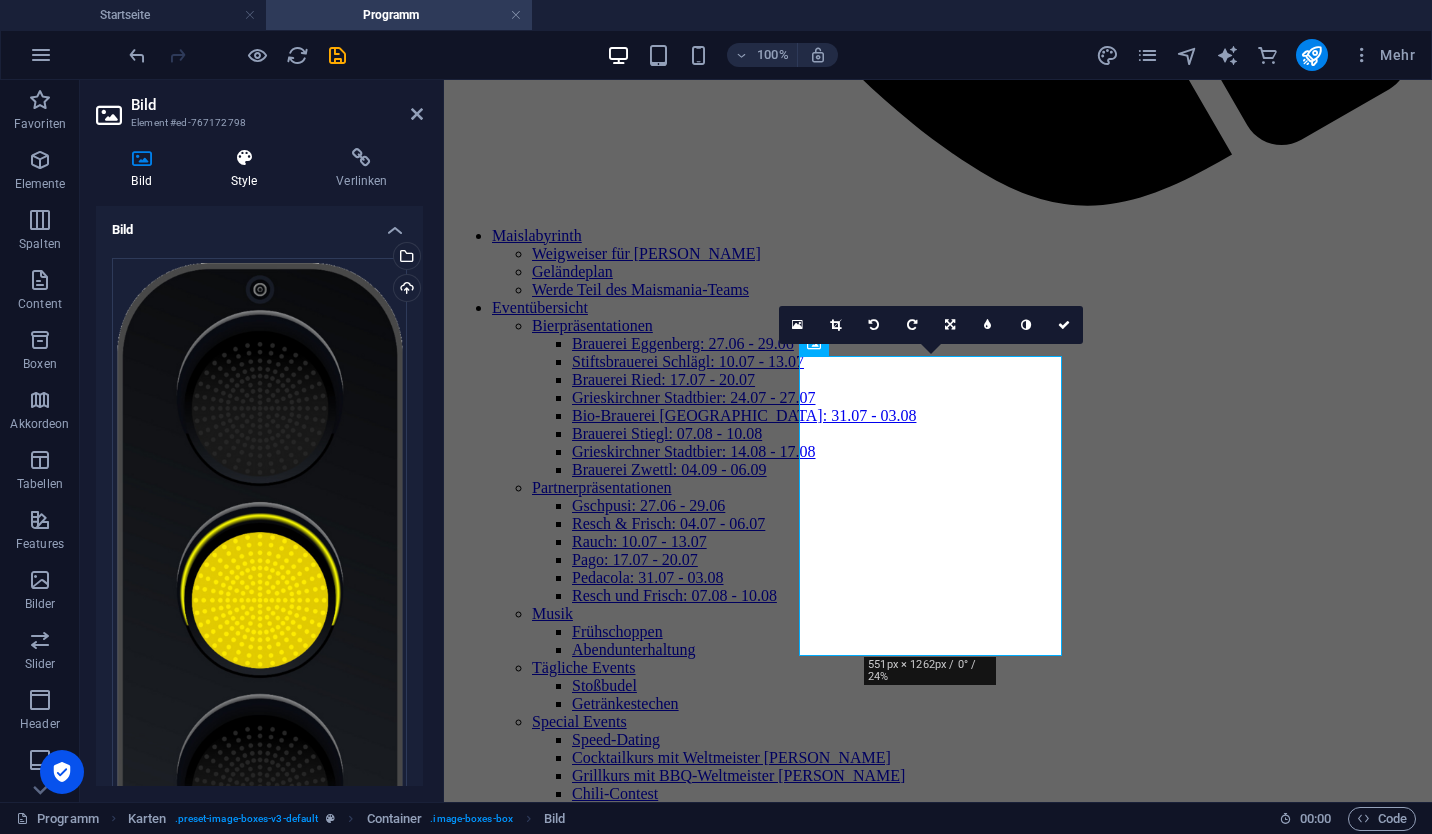 click on "Style" at bounding box center (248, 169) 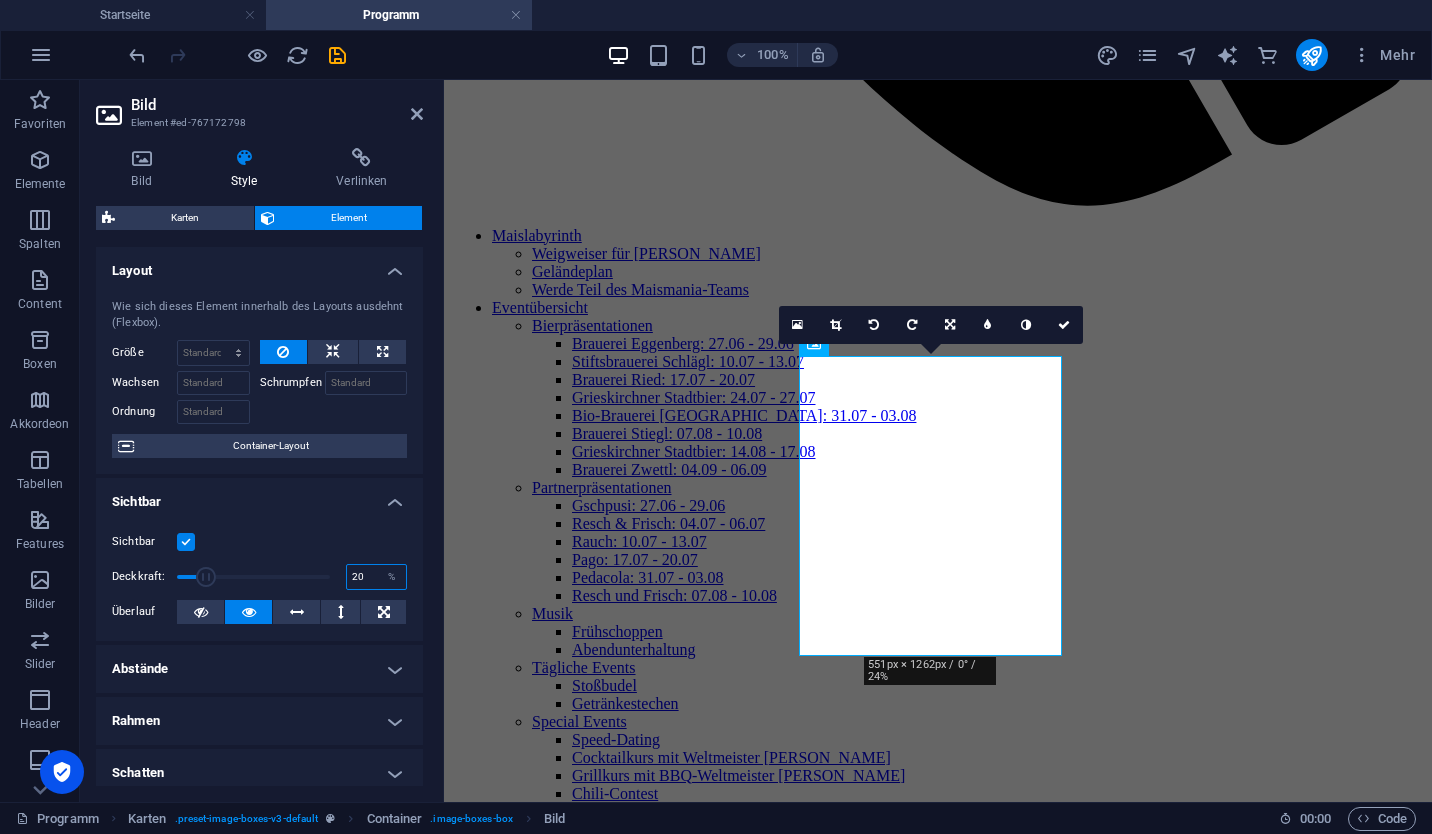 click on "20" at bounding box center [376, 577] 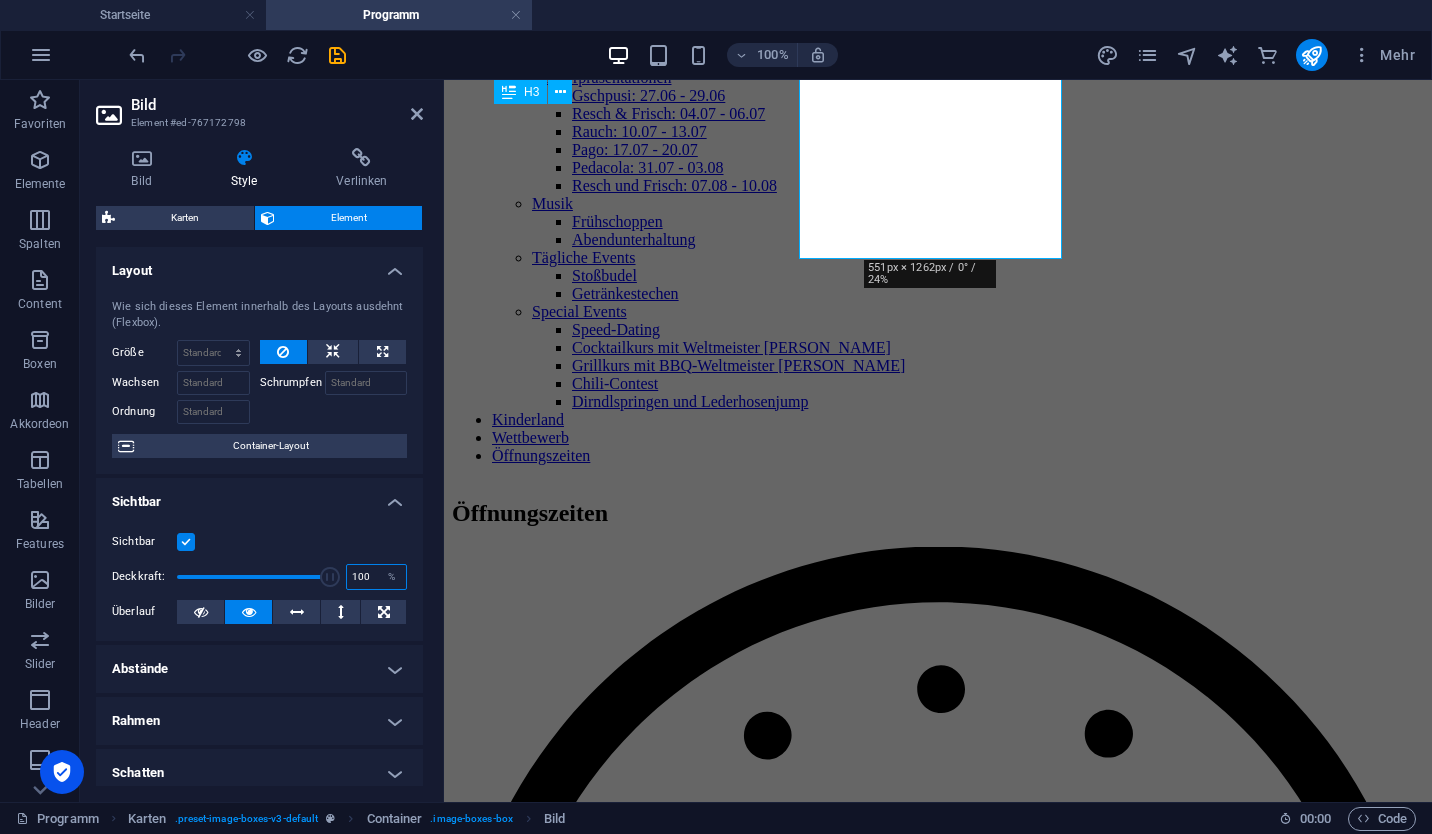 scroll, scrollTop: 1643, scrollLeft: 0, axis: vertical 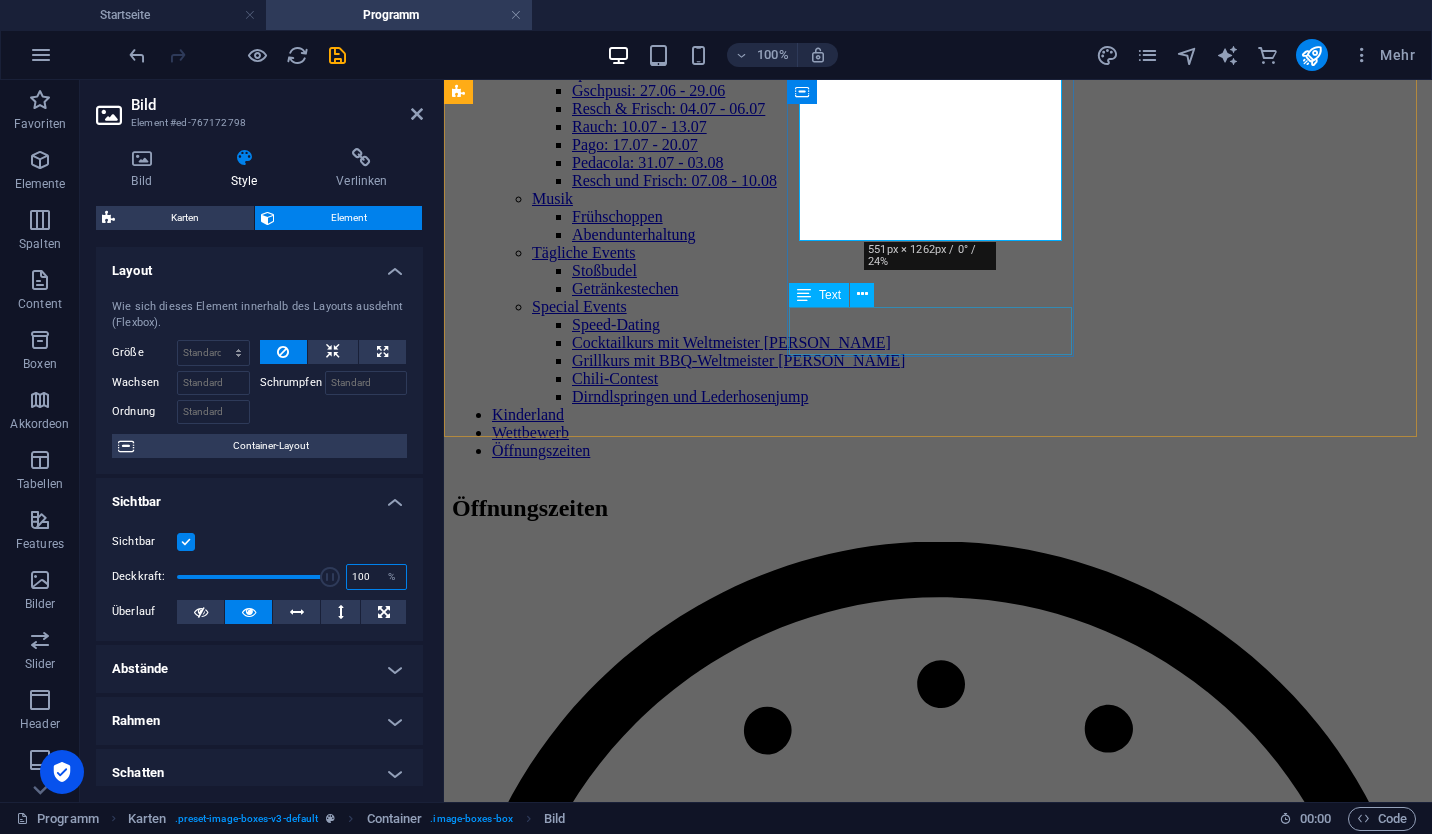 type on "100" 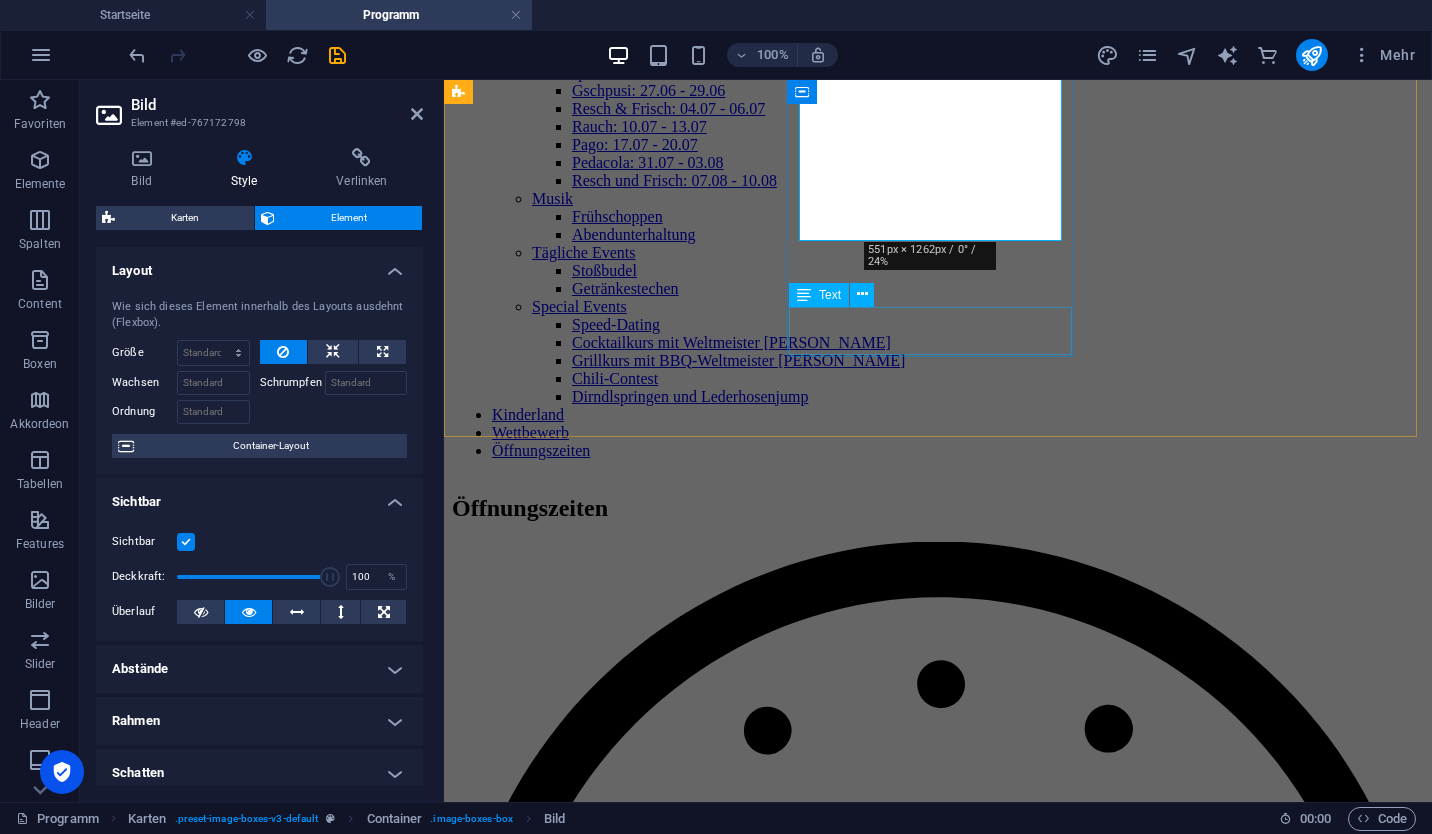 click on "Feucht, aber begehbar; am besten zweite Schuhe mitnehmen" at bounding box center (938, 2963) 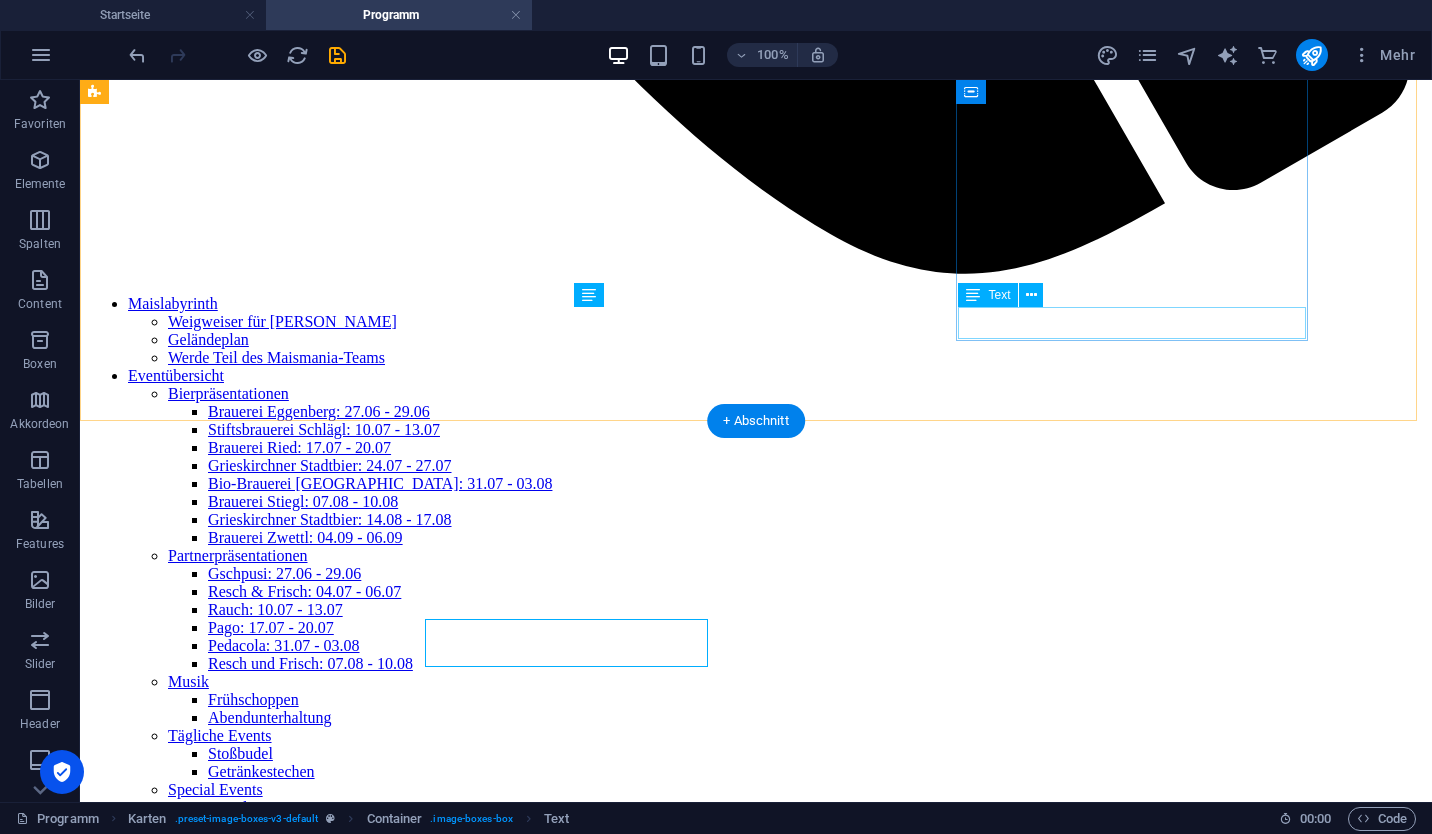 scroll, scrollTop: 1331, scrollLeft: 0, axis: vertical 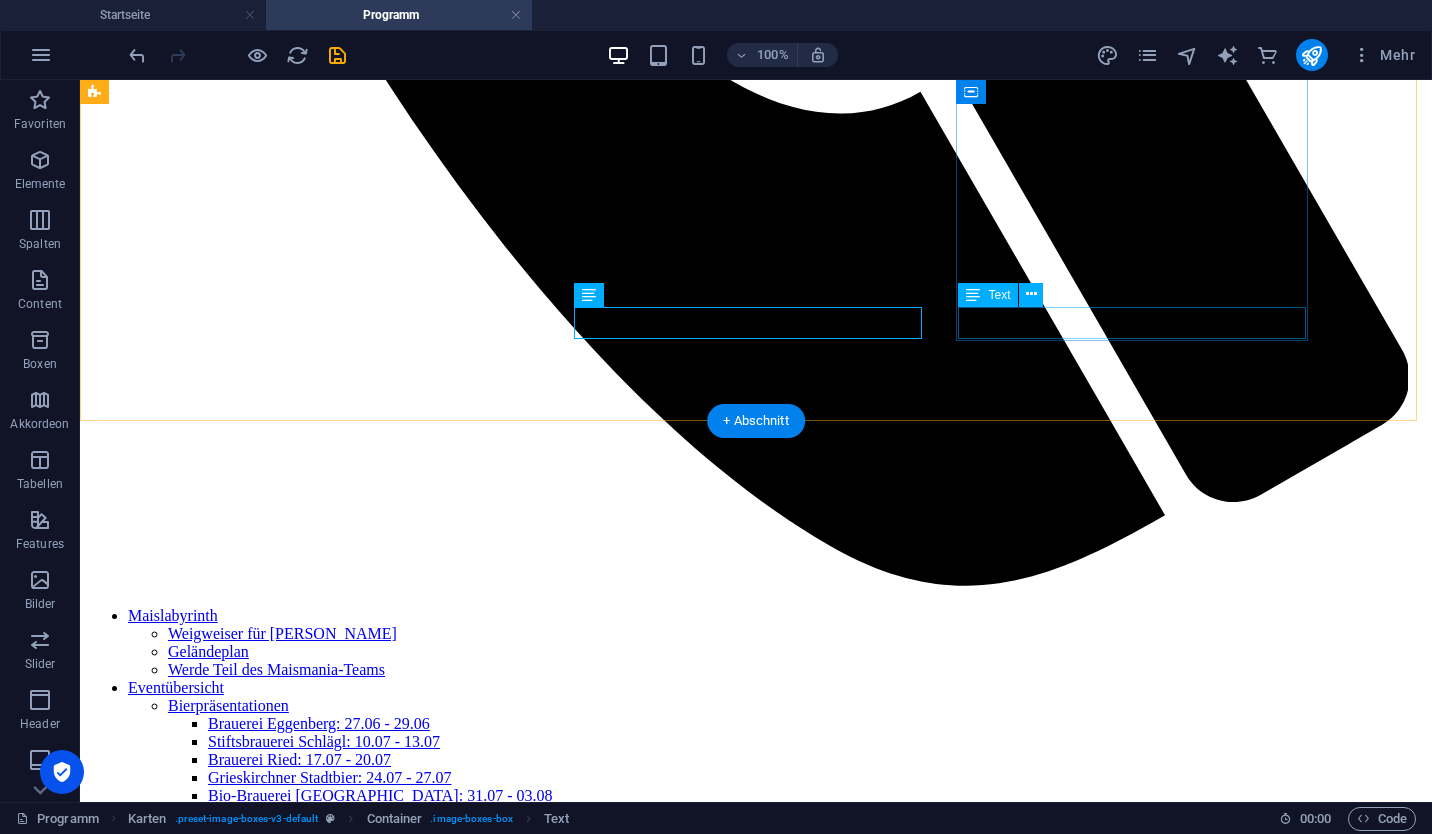 click on "Geschlossen; schau gerne ein anderes Mal vorbei" at bounding box center [756, 4498] 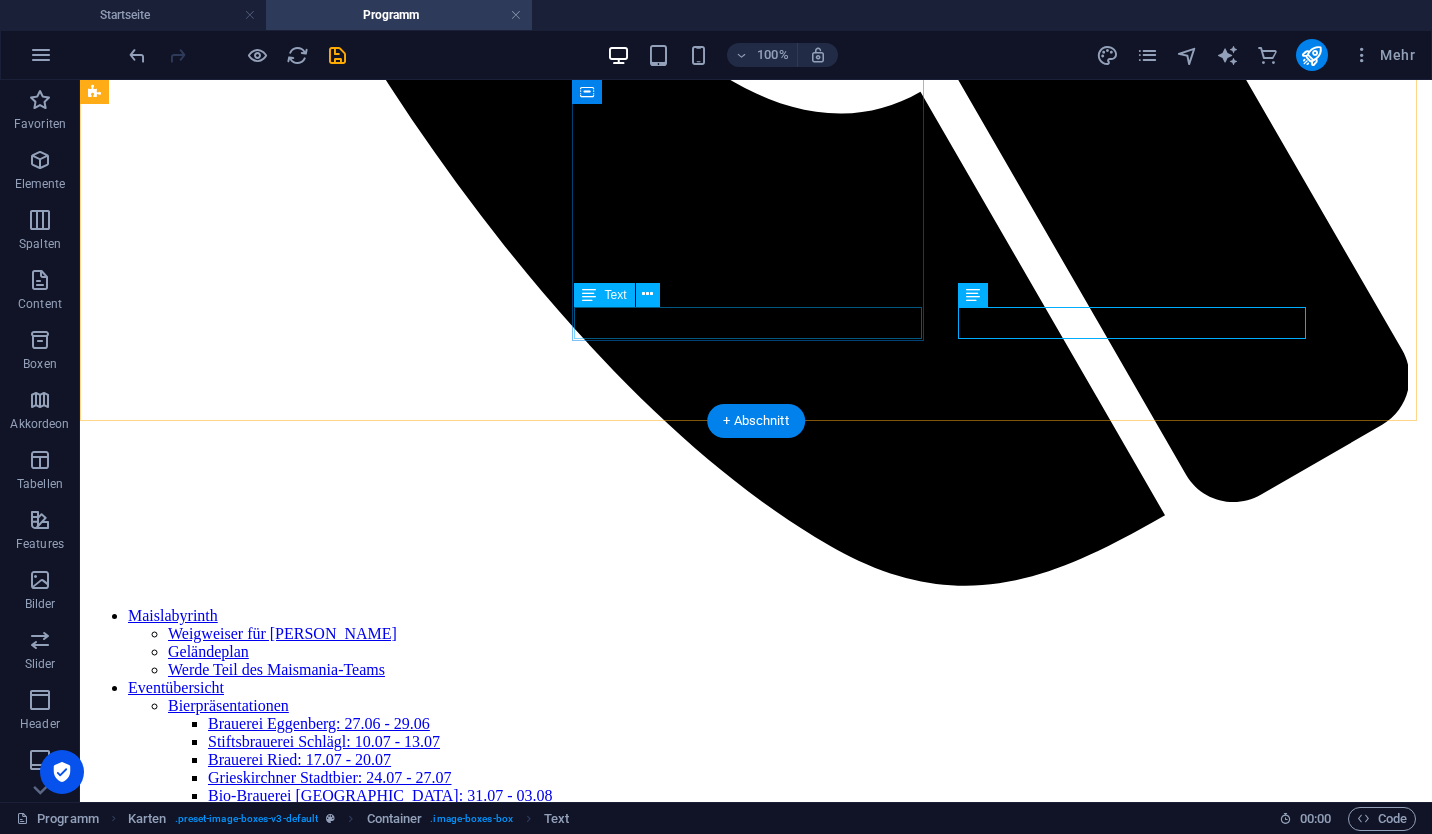 click on "Feucht, aber begehbar; am besten zweite Schuhe mitnehmen" at bounding box center (756, 4100) 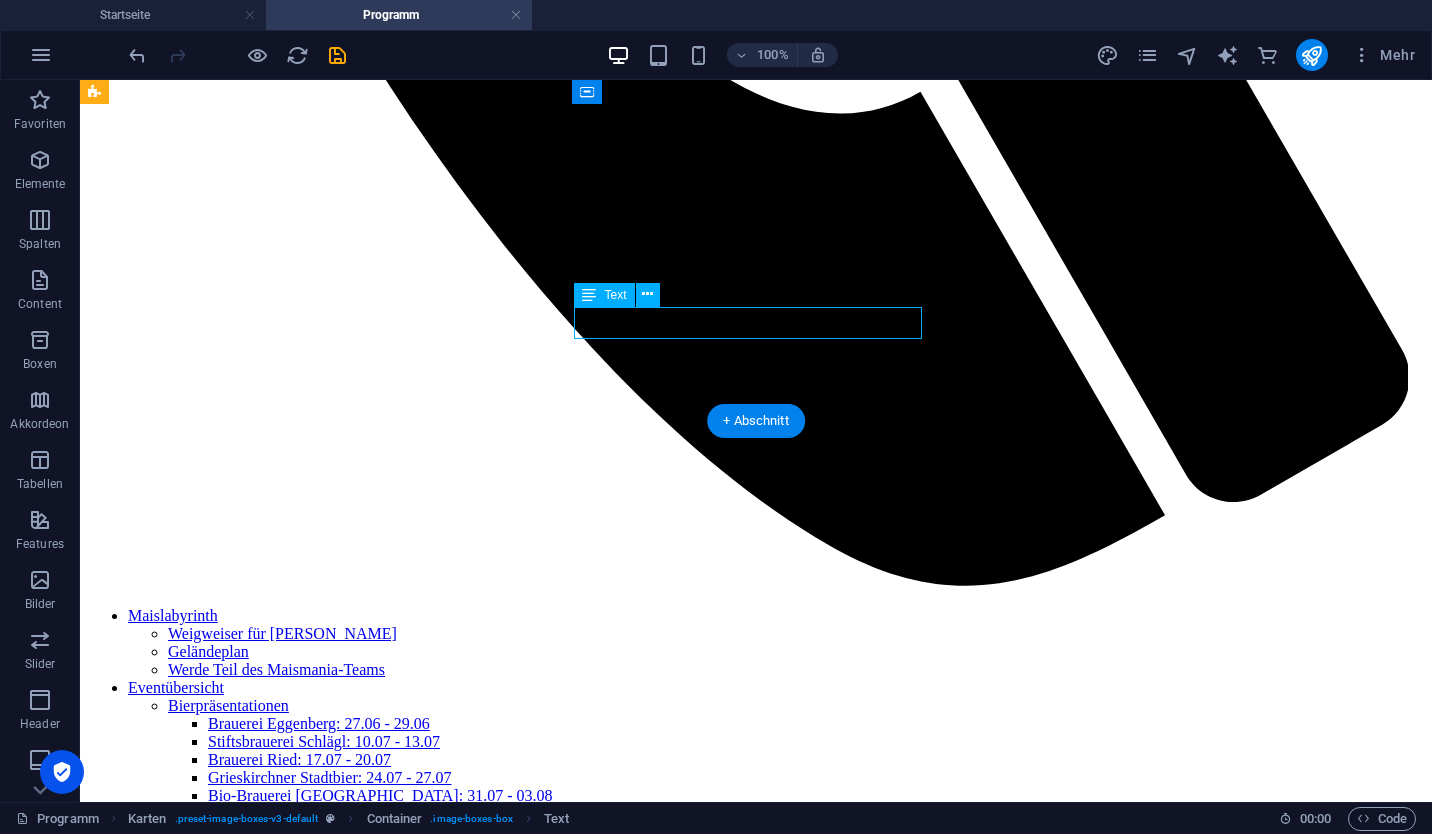 click on "Feucht, aber begehbar; am besten zweite Schuhe mitnehmen" at bounding box center (756, 4100) 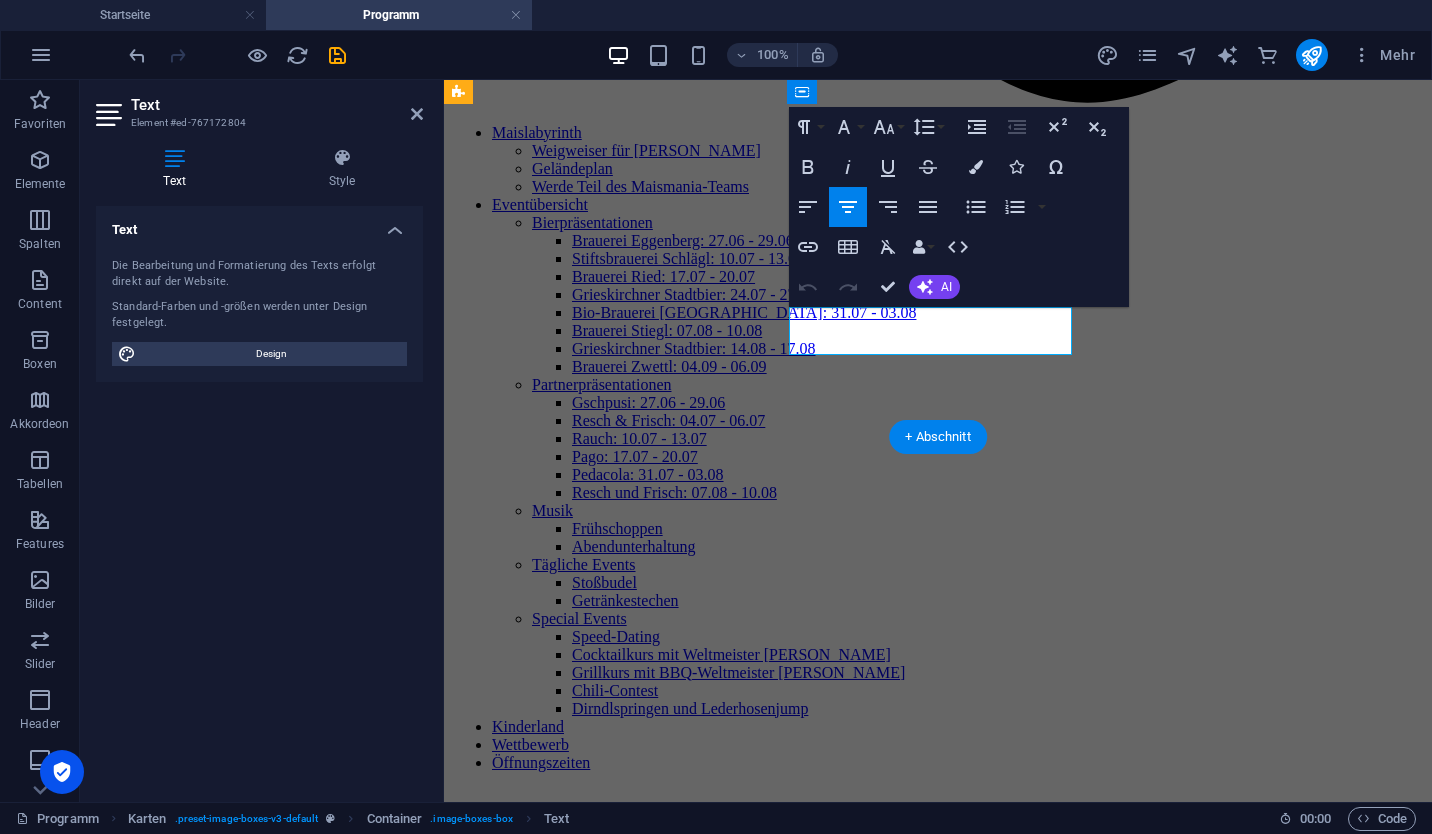 scroll, scrollTop: 1643, scrollLeft: 0, axis: vertical 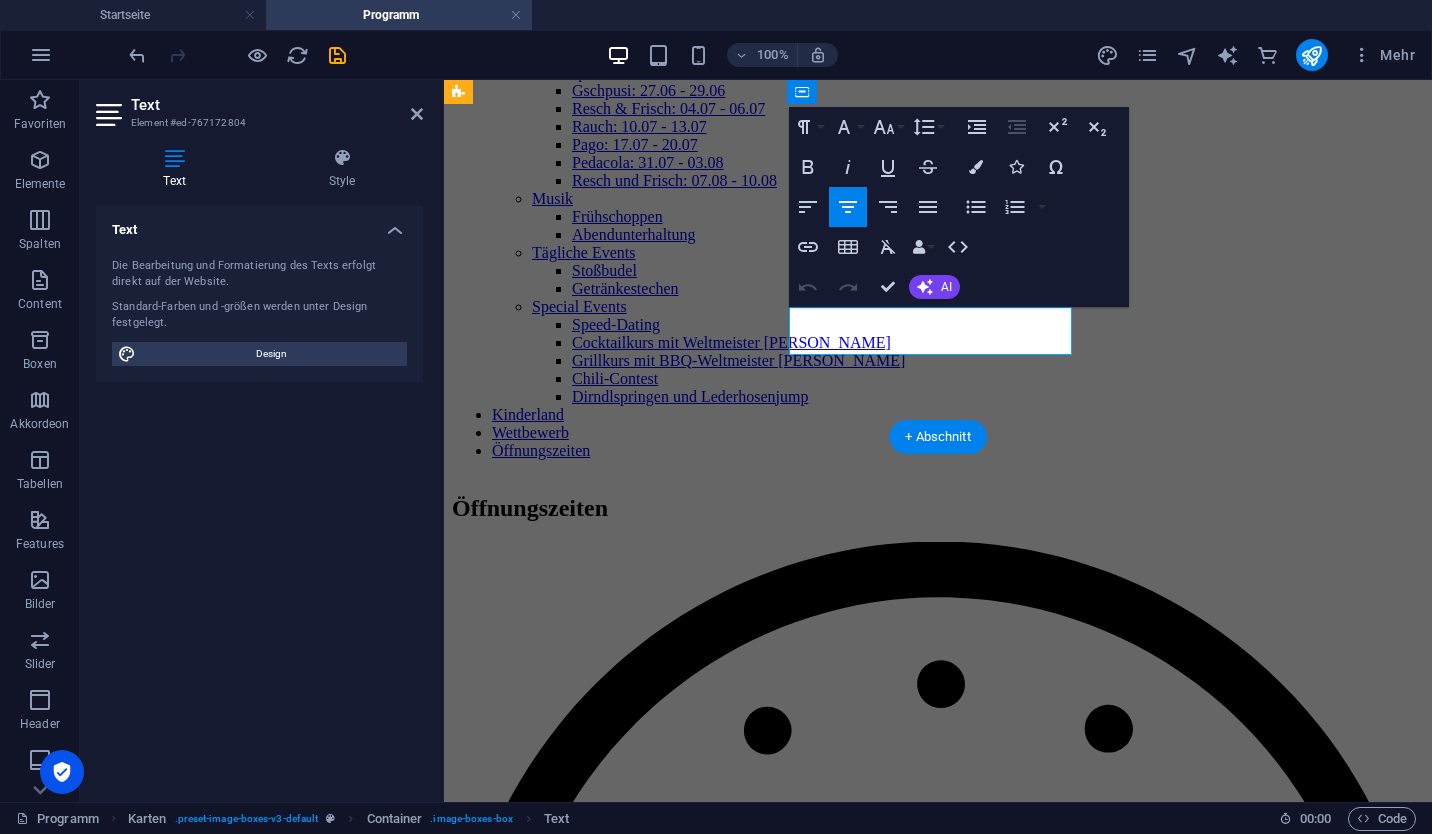drag, startPoint x: 815, startPoint y: 314, endPoint x: 972, endPoint y: 332, distance: 158.02847 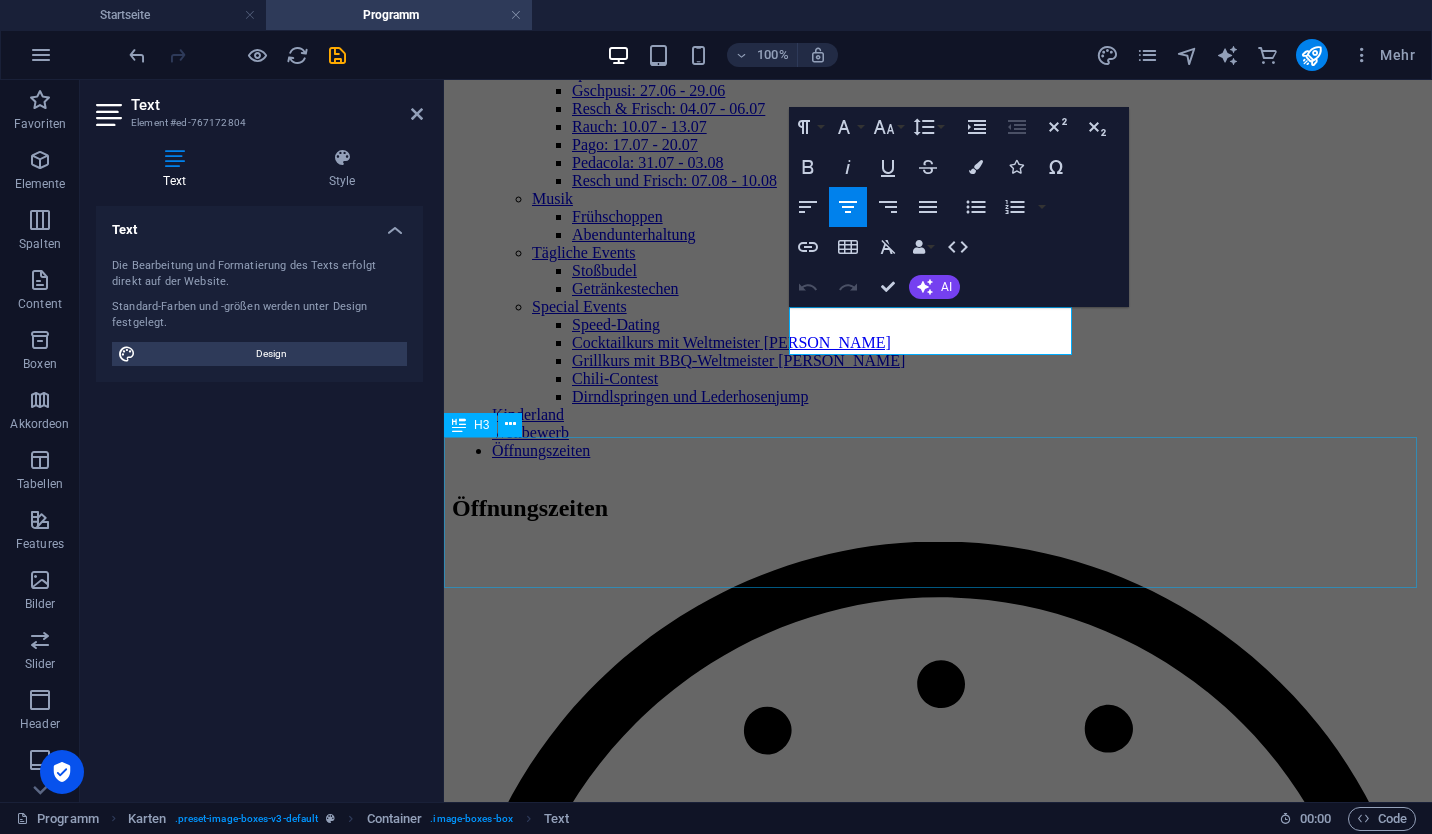 click on "Die aktuelle Situation ist jederzeit auf unserer Website einsehbar. Derzeitiger Status: ROT - Geschlossen; schau gerne ein anderes Mal vorbei" at bounding box center (938, 3410) 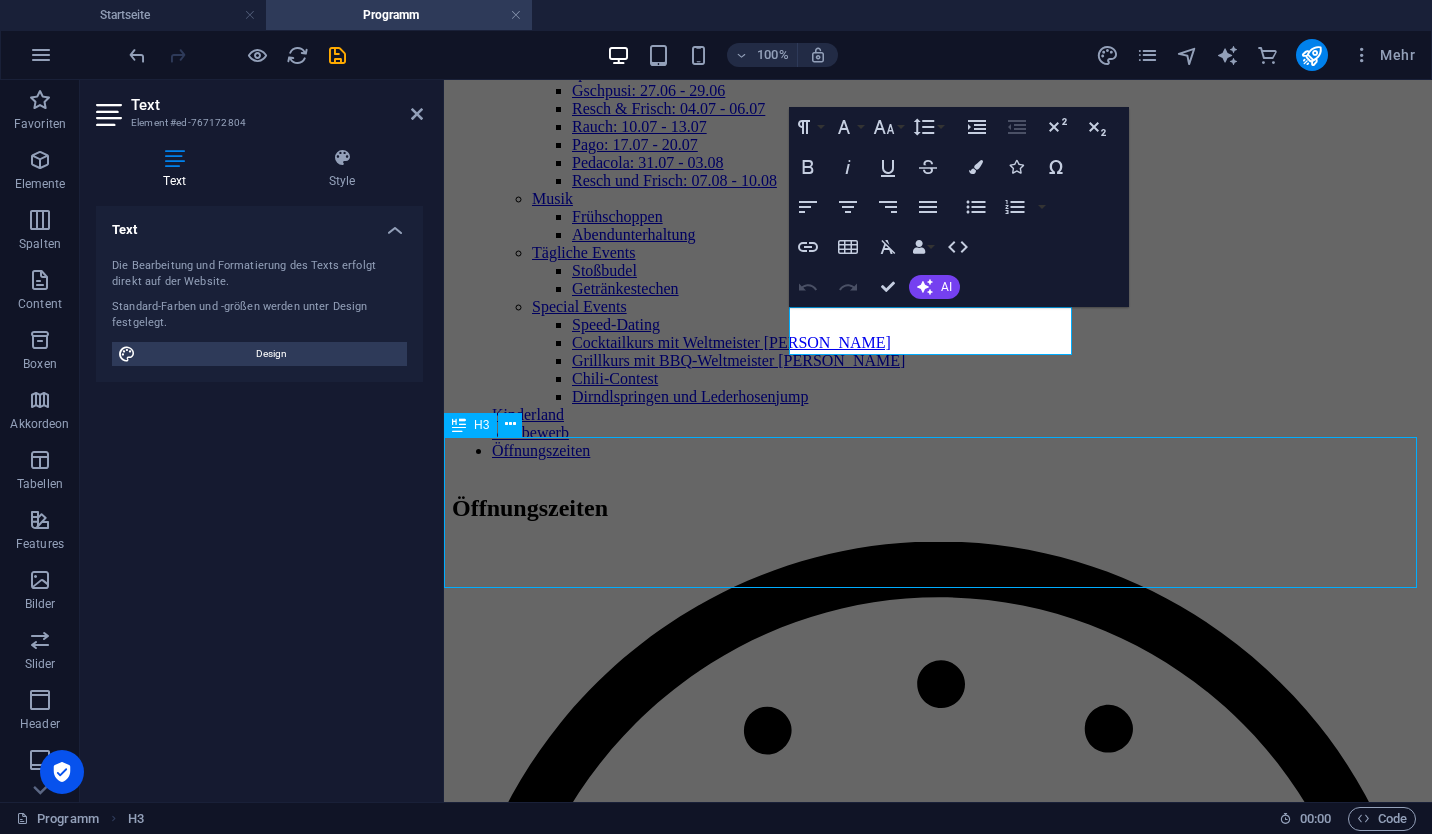 scroll, scrollTop: 1331, scrollLeft: 0, axis: vertical 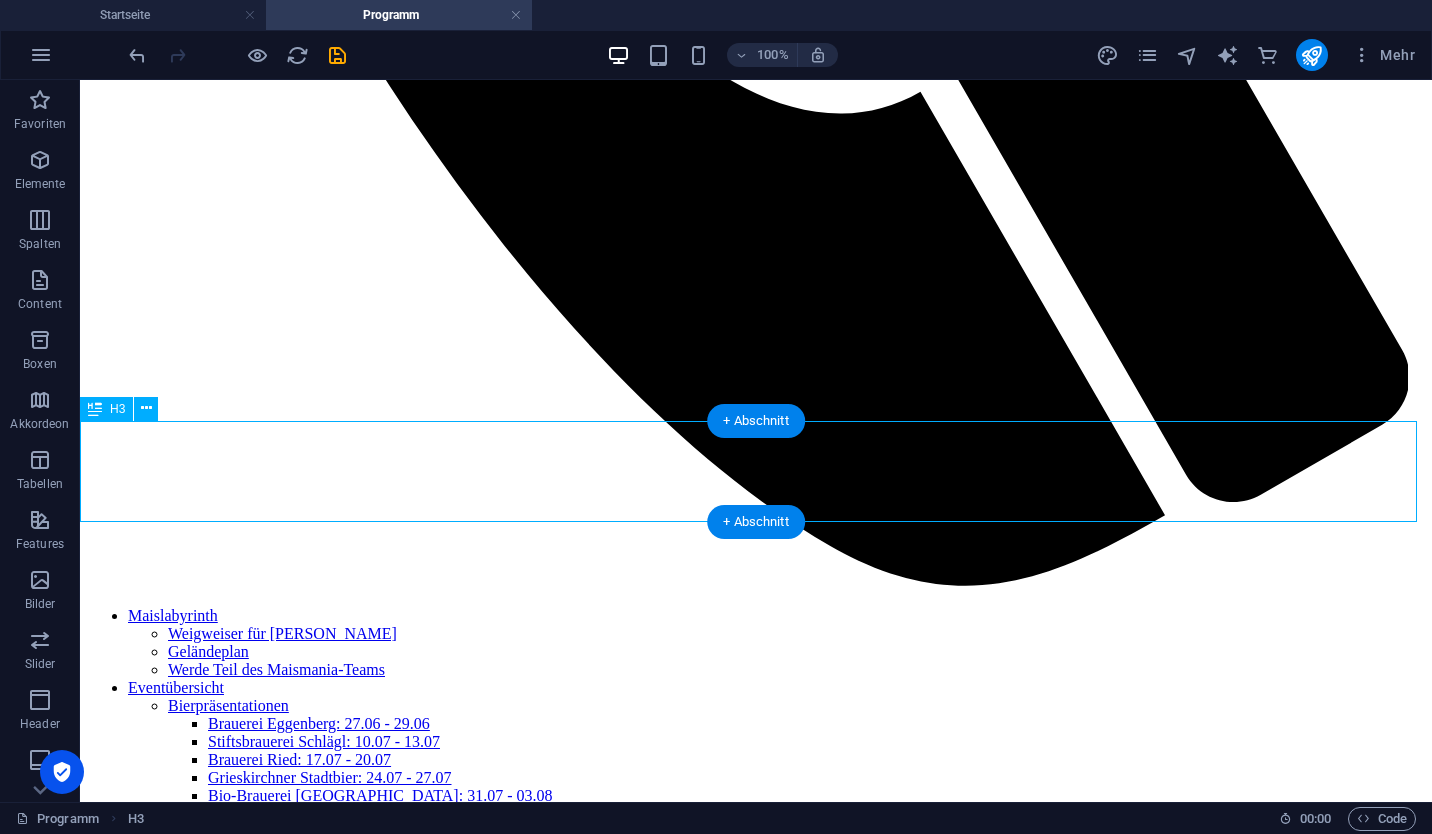 click on "Die aktuelle Situation ist jederzeit auf unserer Website einsehbar. Derzeitiger Status: ROT - Geschlossen; schau gerne ein anderes Mal vorbei" at bounding box center (756, 4537) 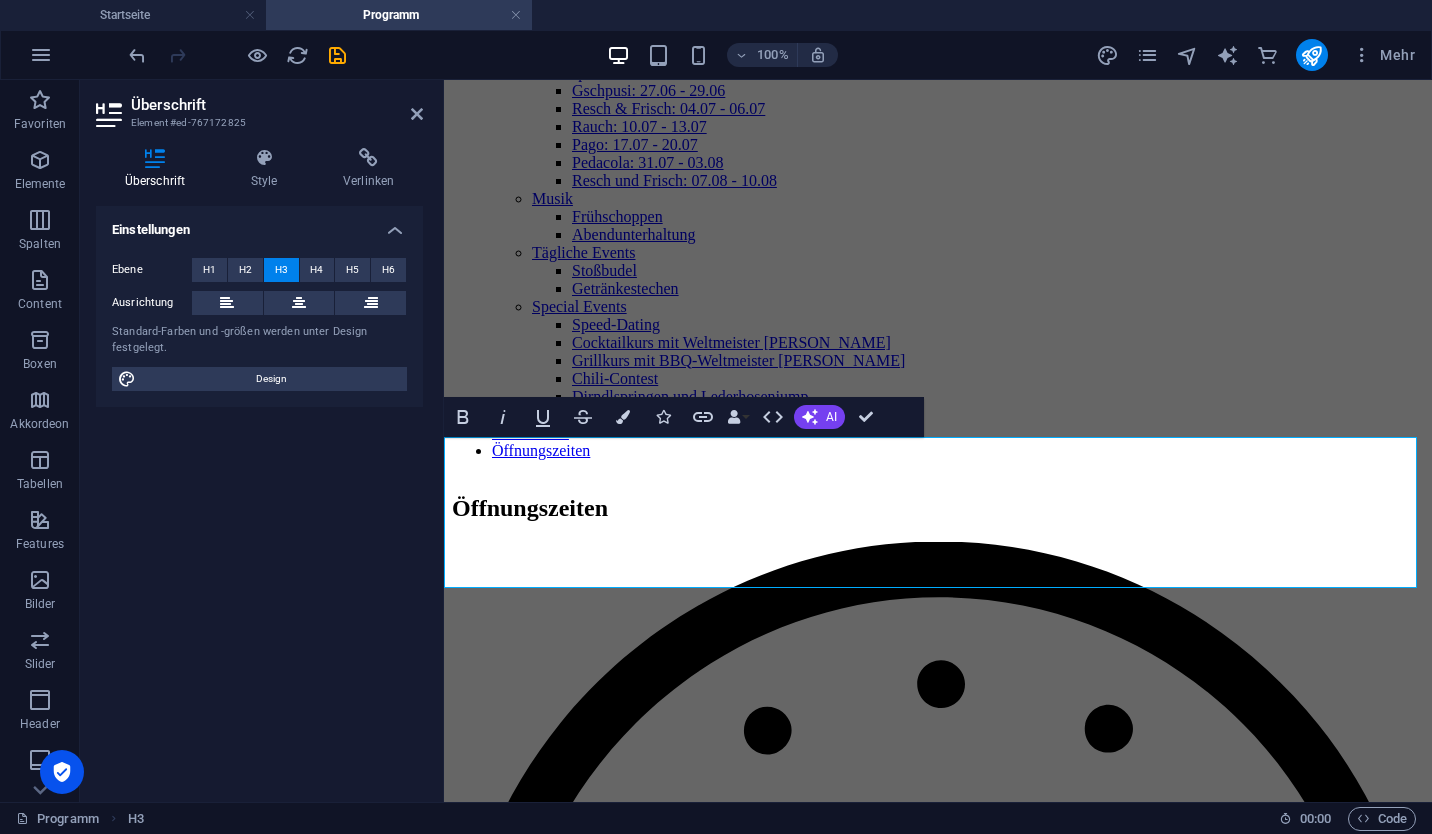 click on "Die aktuelle Situation ist jederzeit auf unserer Website einsehbar. Derzeitiger Status: ROT - Geschlossen; schau gerne ein anderes Mal vorbei" at bounding box center [938, 3410] 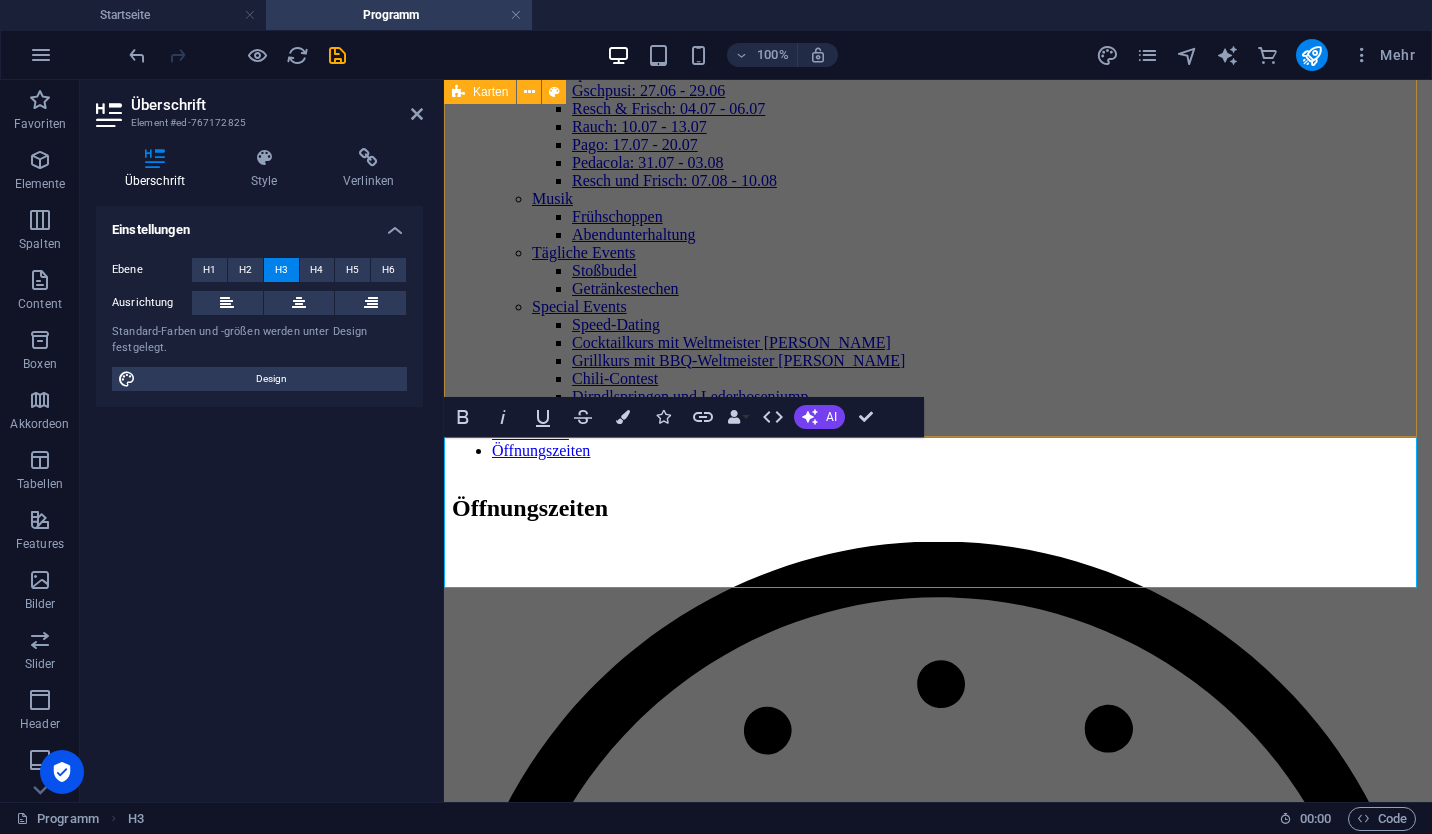 click on "Grün: Uneingeschränkt begehbar; viel Spaß im Labyrinth Gelb: Feucht, aber begehbar; am besten zweite Schuhe mitnehmen Rot: Geschlossen; schau gerne ein anderes Mal vorbei" at bounding box center (938, 2781) 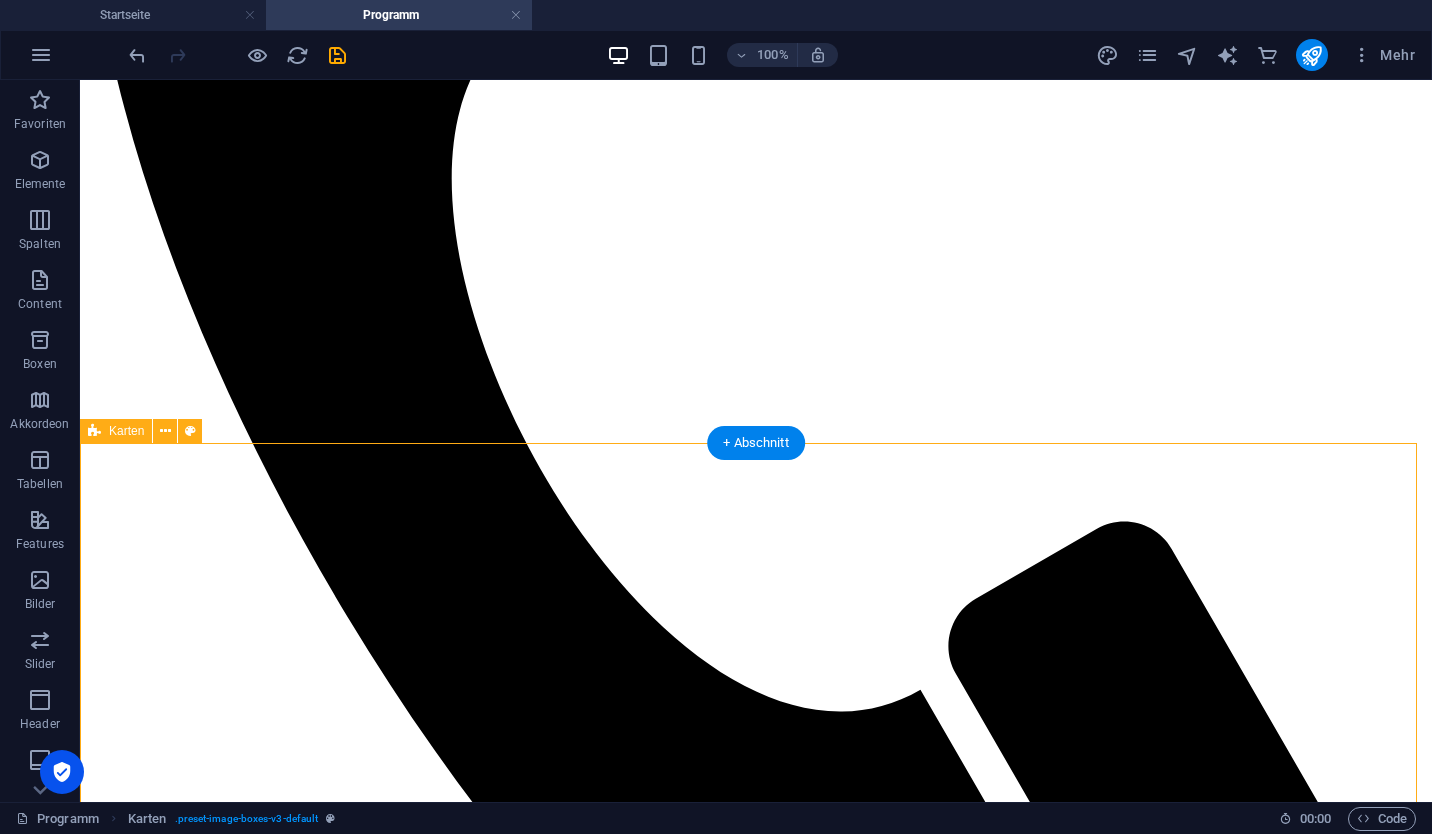 scroll, scrollTop: 732, scrollLeft: 0, axis: vertical 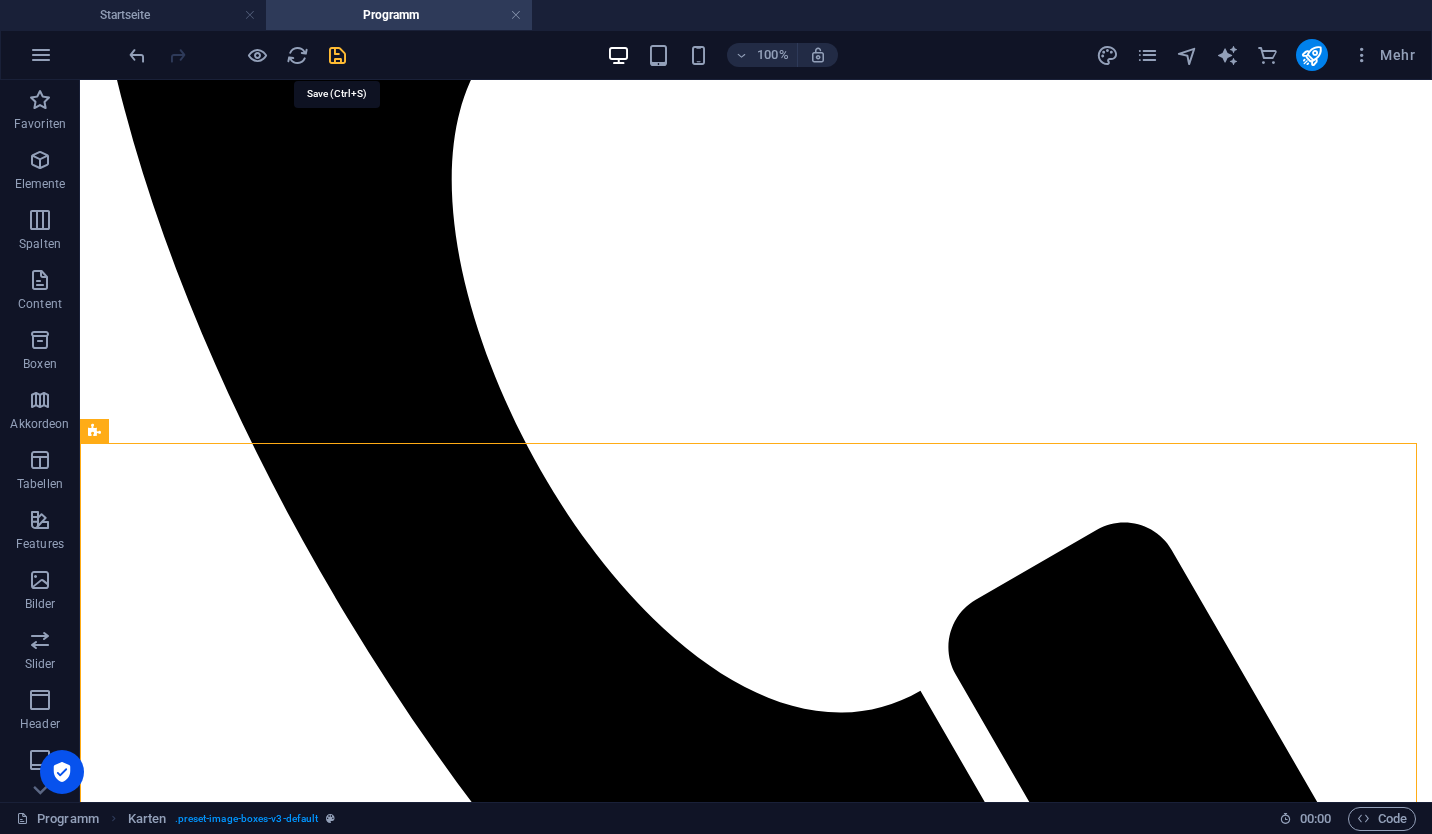 click at bounding box center (337, 55) 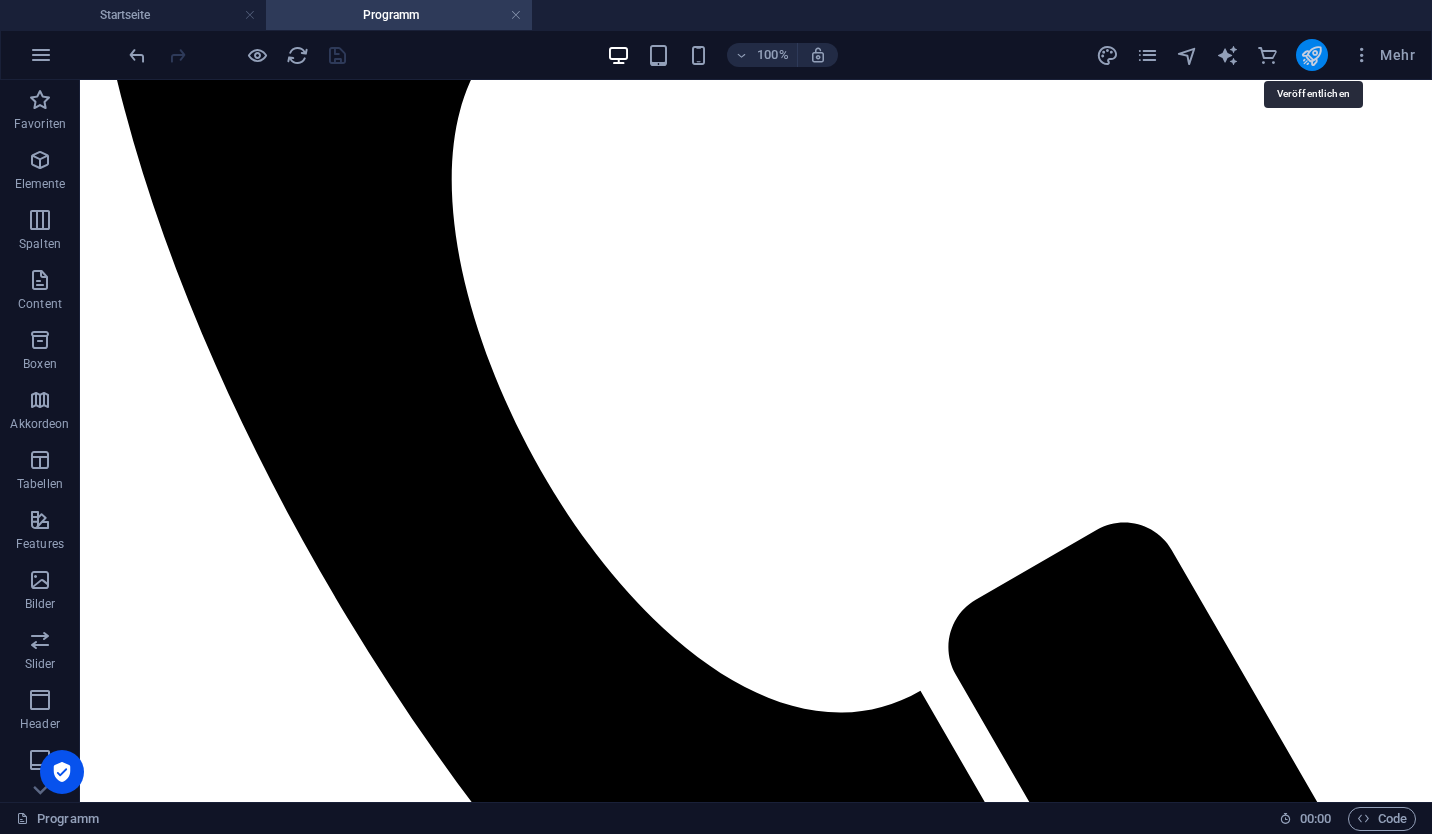 click at bounding box center (1311, 55) 